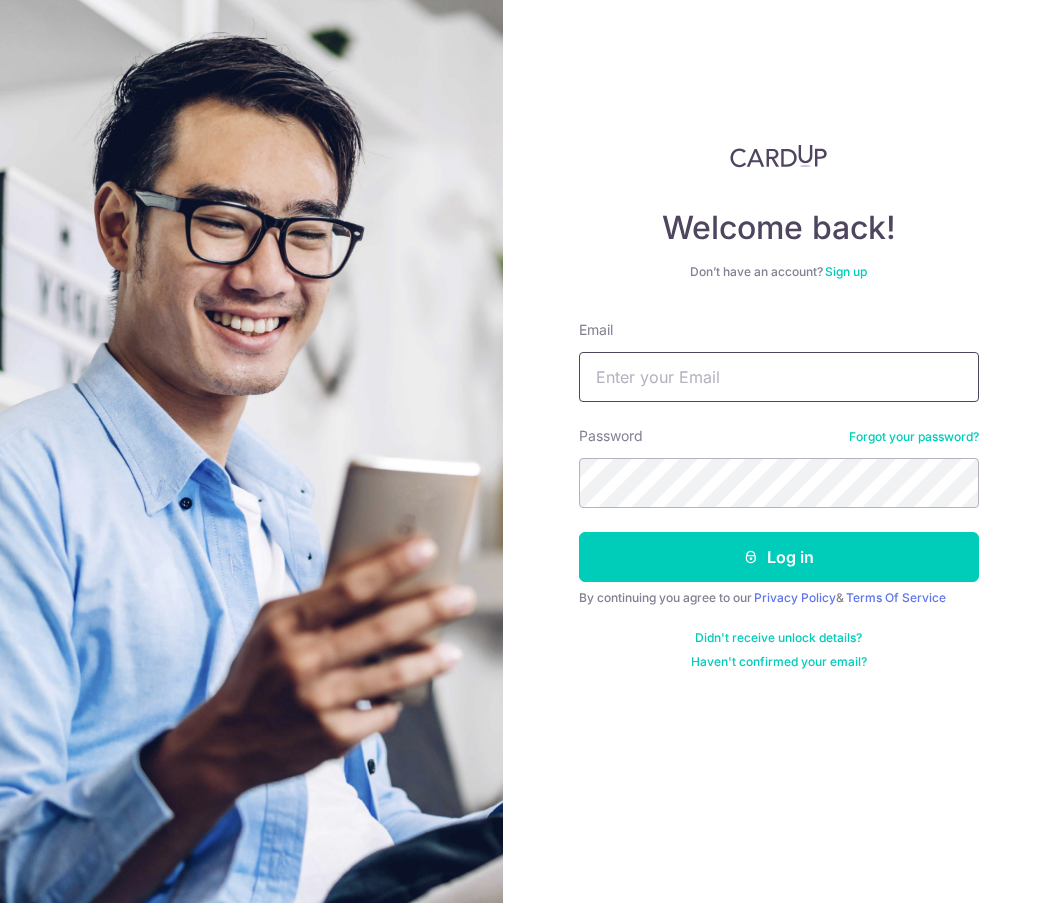 scroll, scrollTop: 0, scrollLeft: 0, axis: both 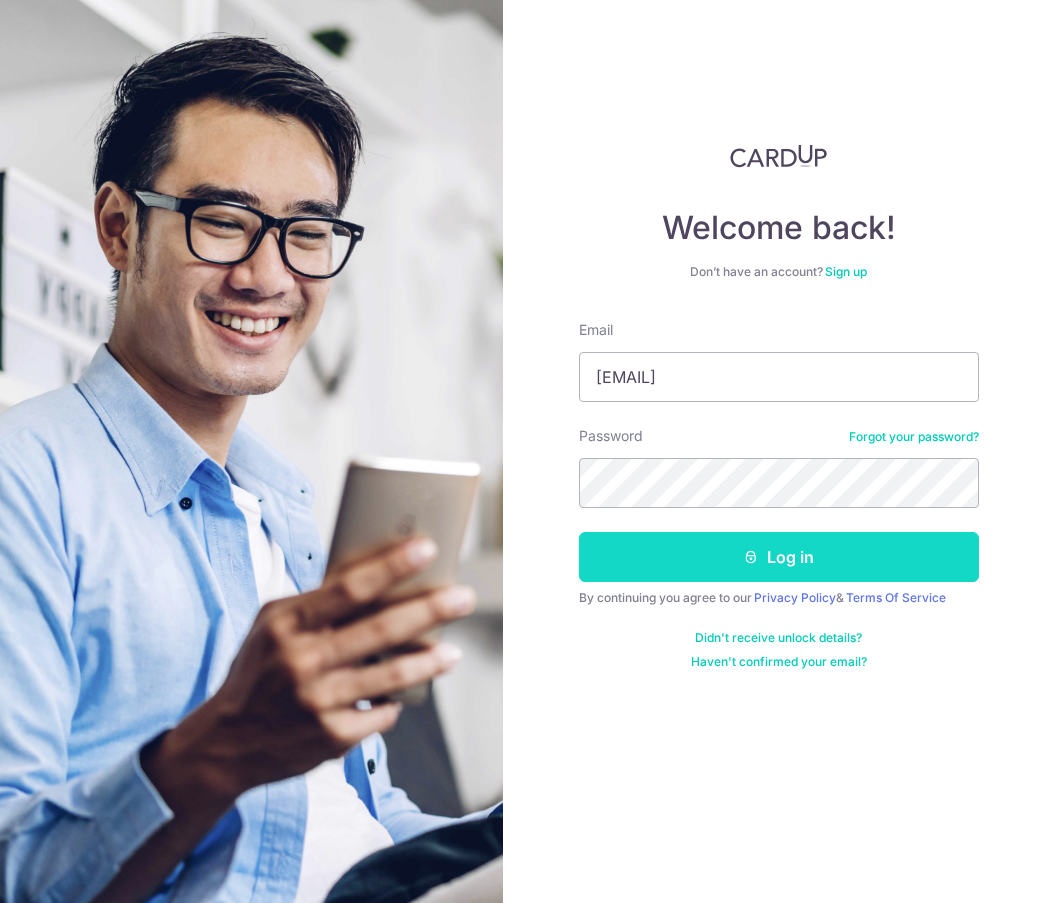 click on "Log in" at bounding box center [779, 557] 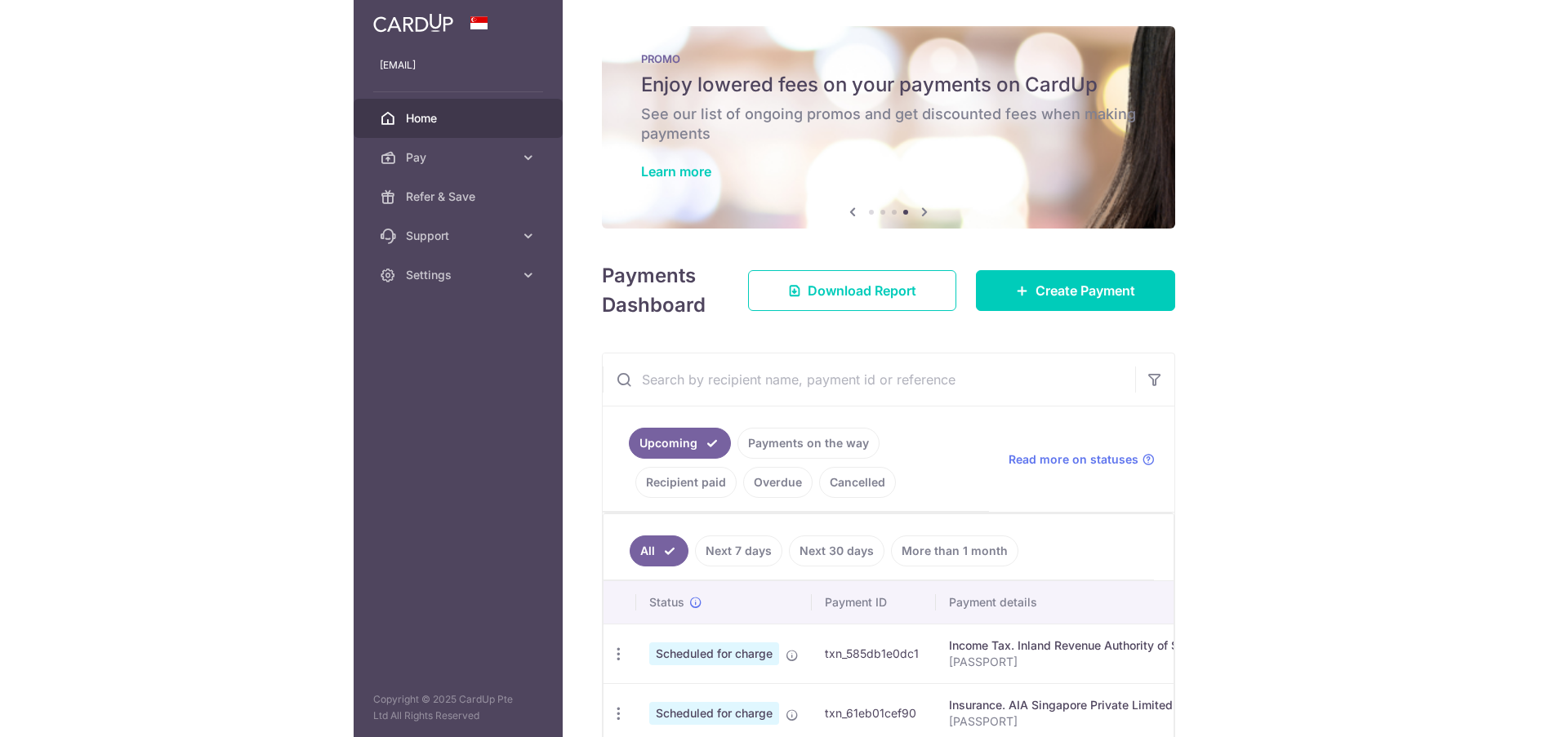 scroll, scrollTop: 0, scrollLeft: 0, axis: both 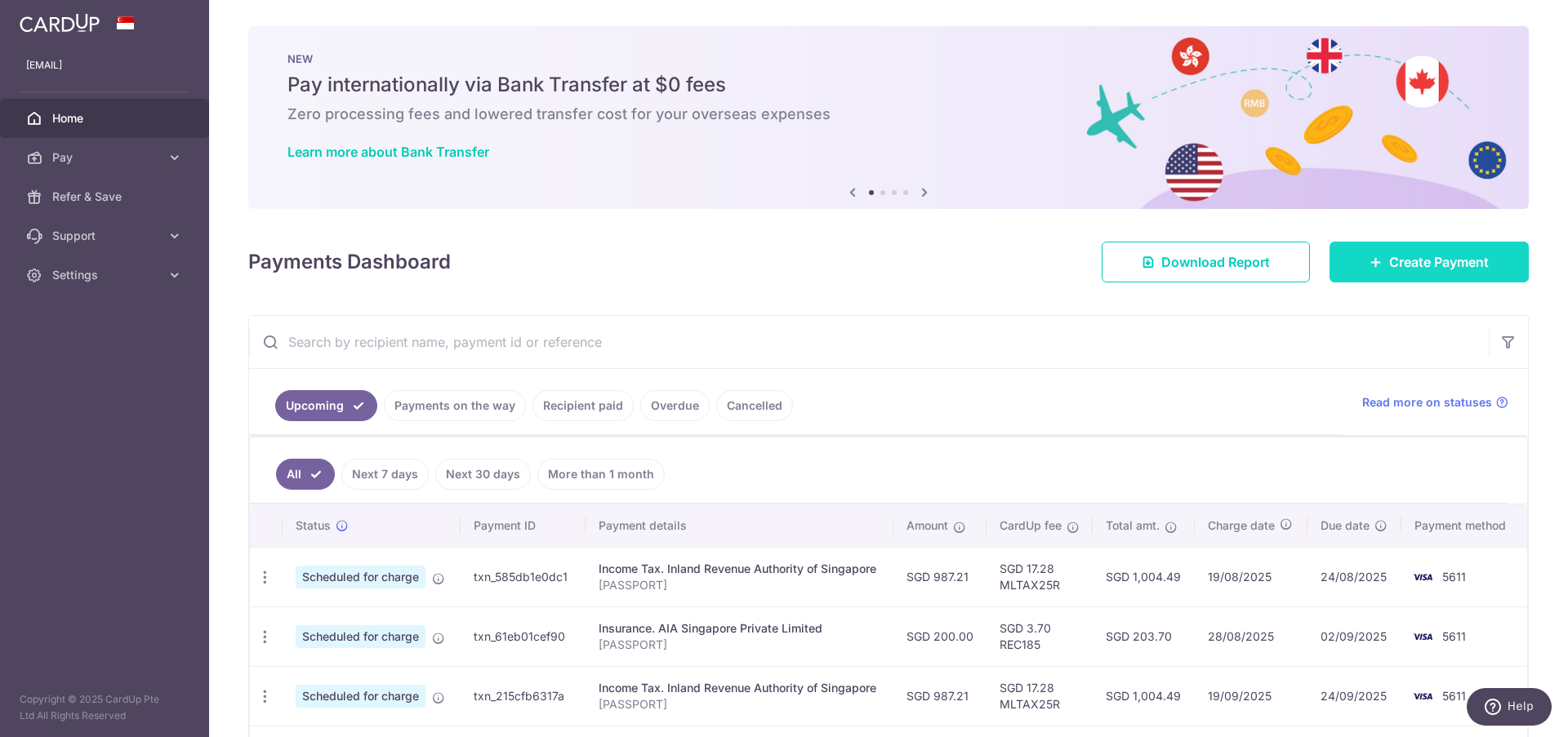 click on "Create Payment" at bounding box center [1439, 262] 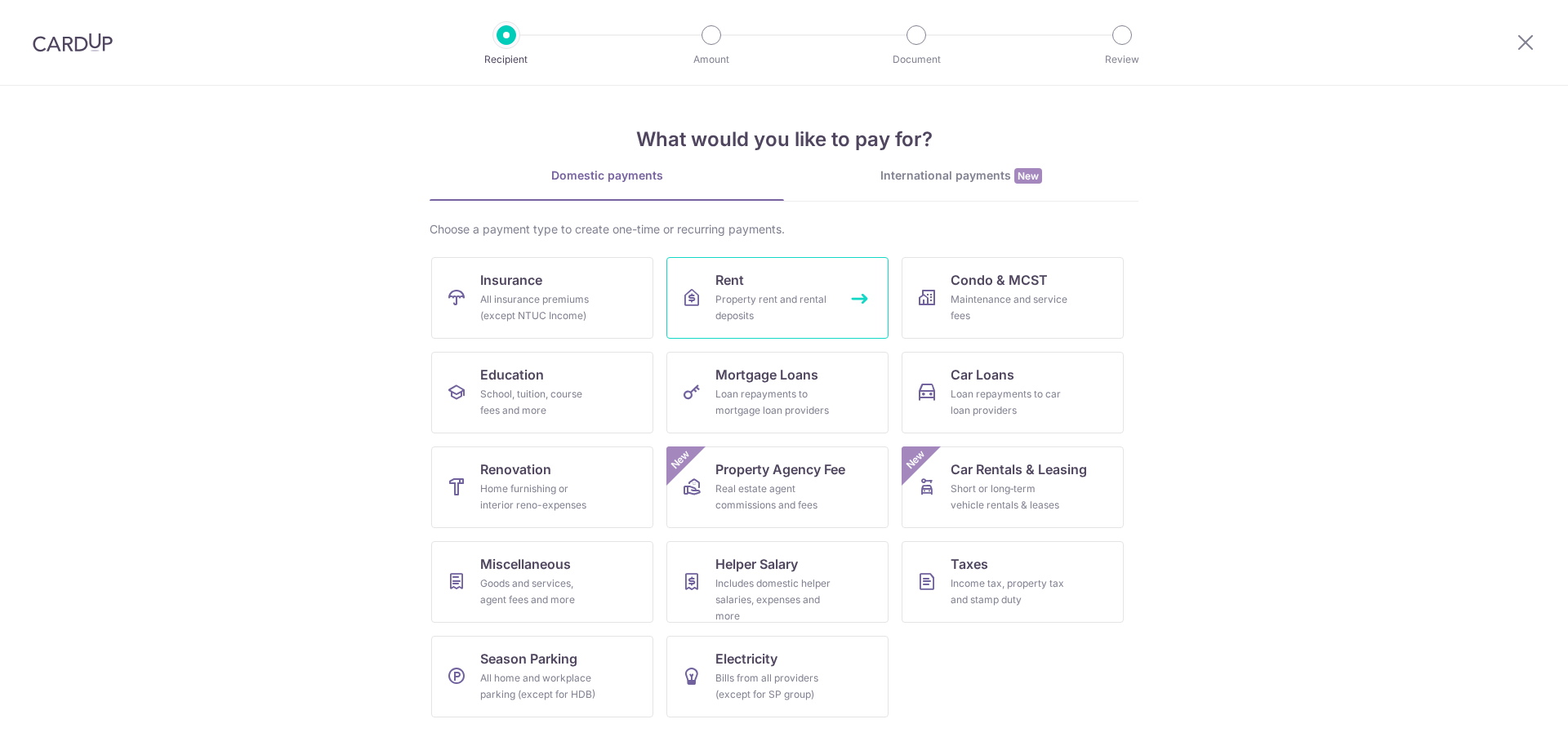 scroll, scrollTop: 0, scrollLeft: 0, axis: both 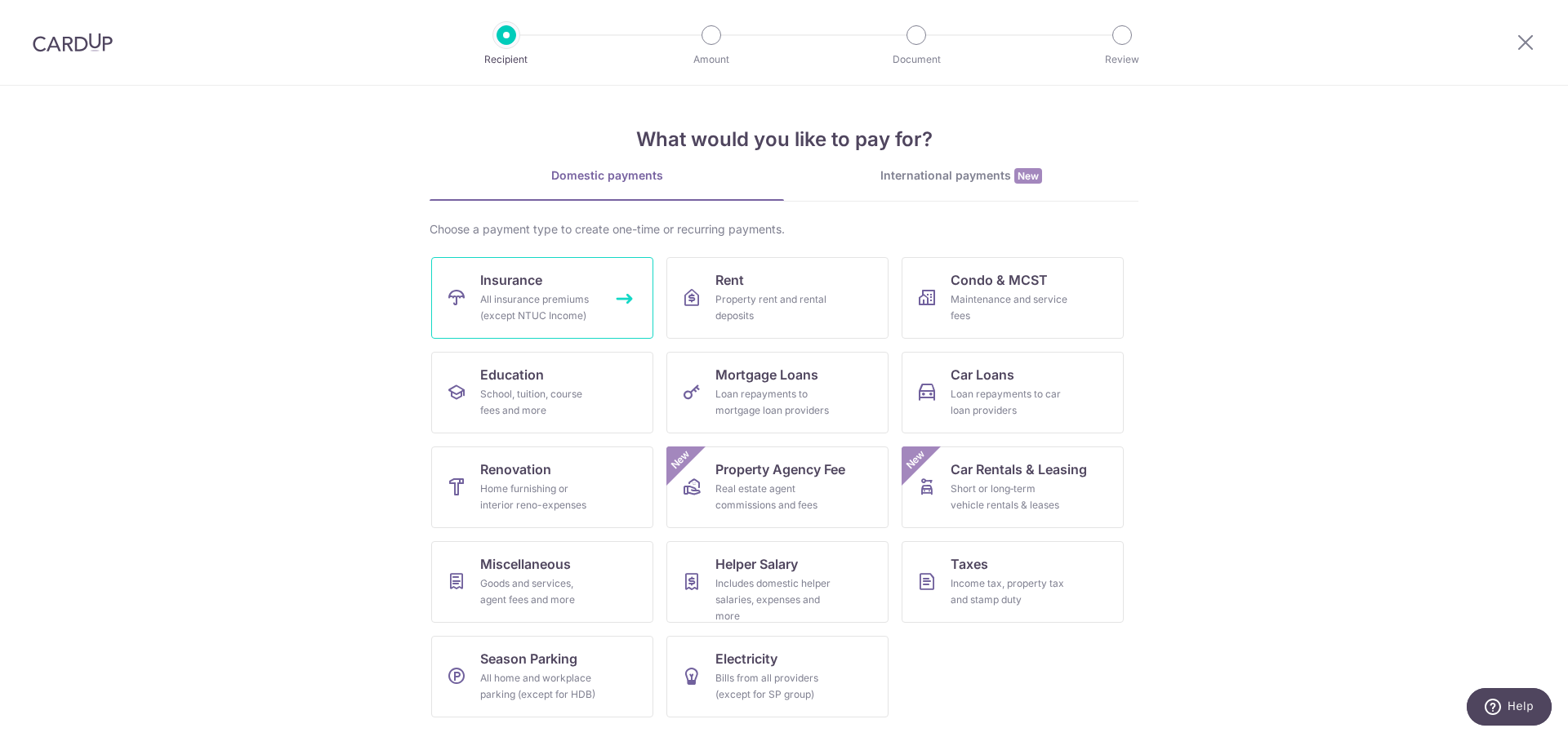 click on "Insurance All insurance premiums (except NTUC Income)" at bounding box center [542, 298] 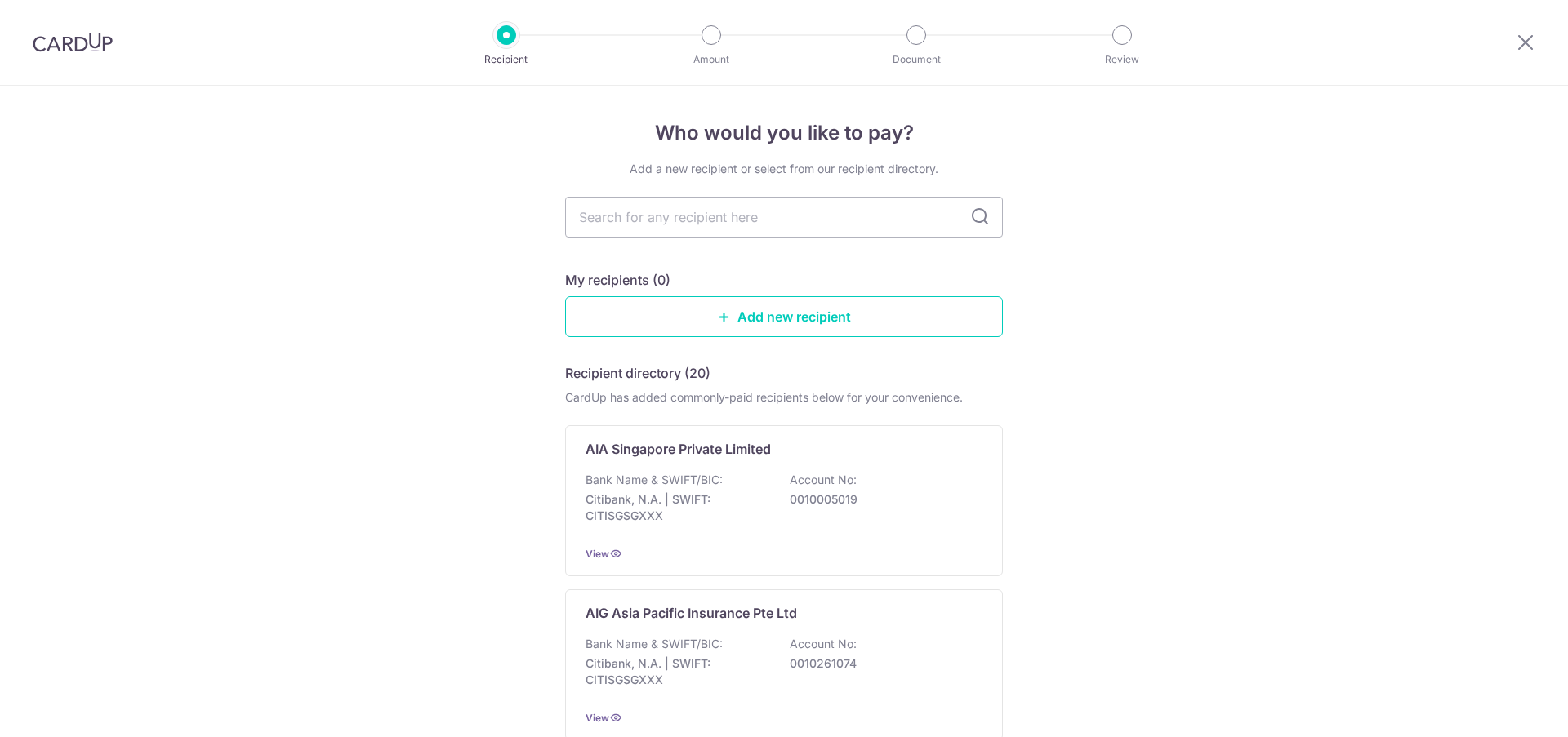 scroll, scrollTop: 0, scrollLeft: 0, axis: both 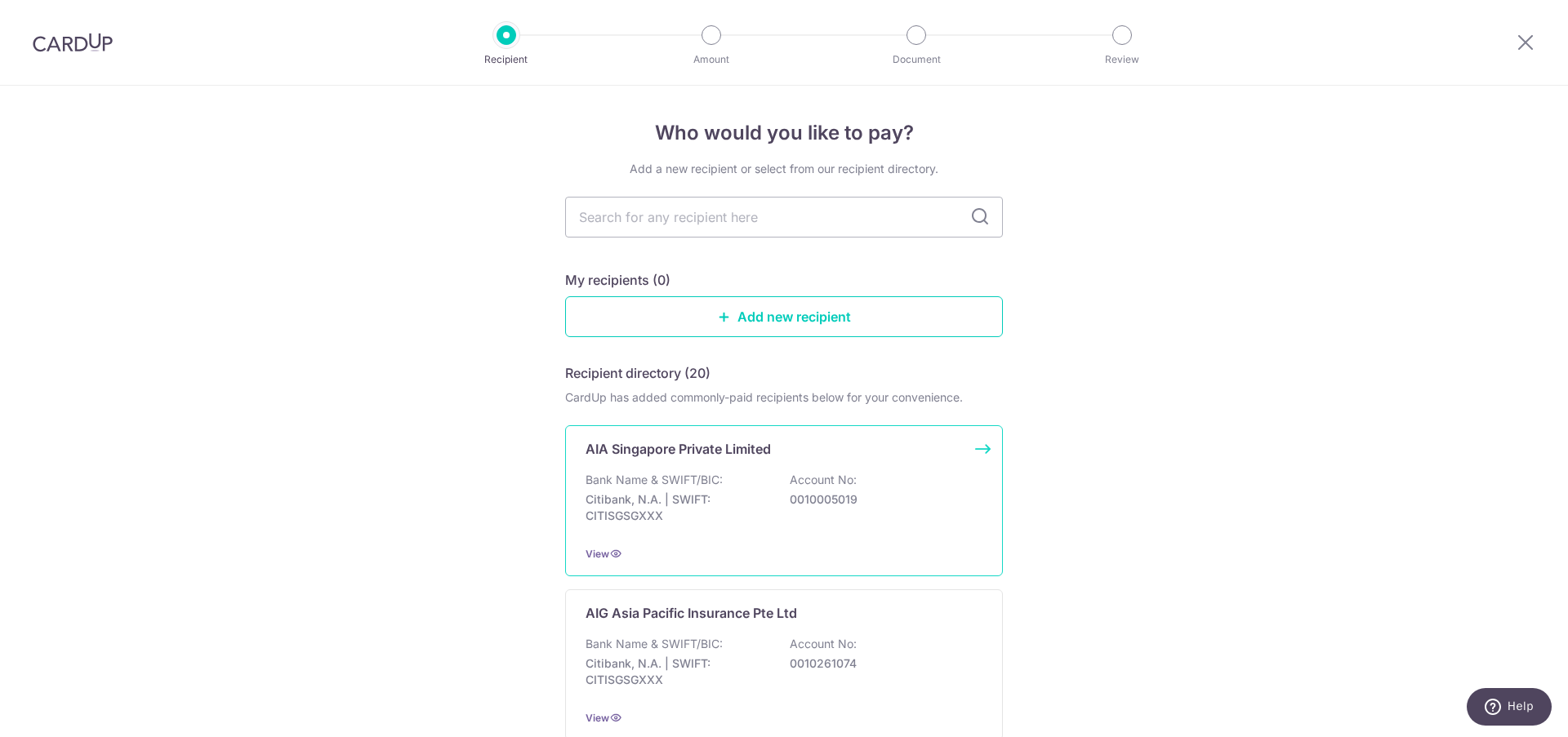 click on "Bank Name & SWIFT/BIC:
Citibank, N.A. | SWIFT: CITISGSGXXX
Account No:
0010005019" at bounding box center (784, 502) 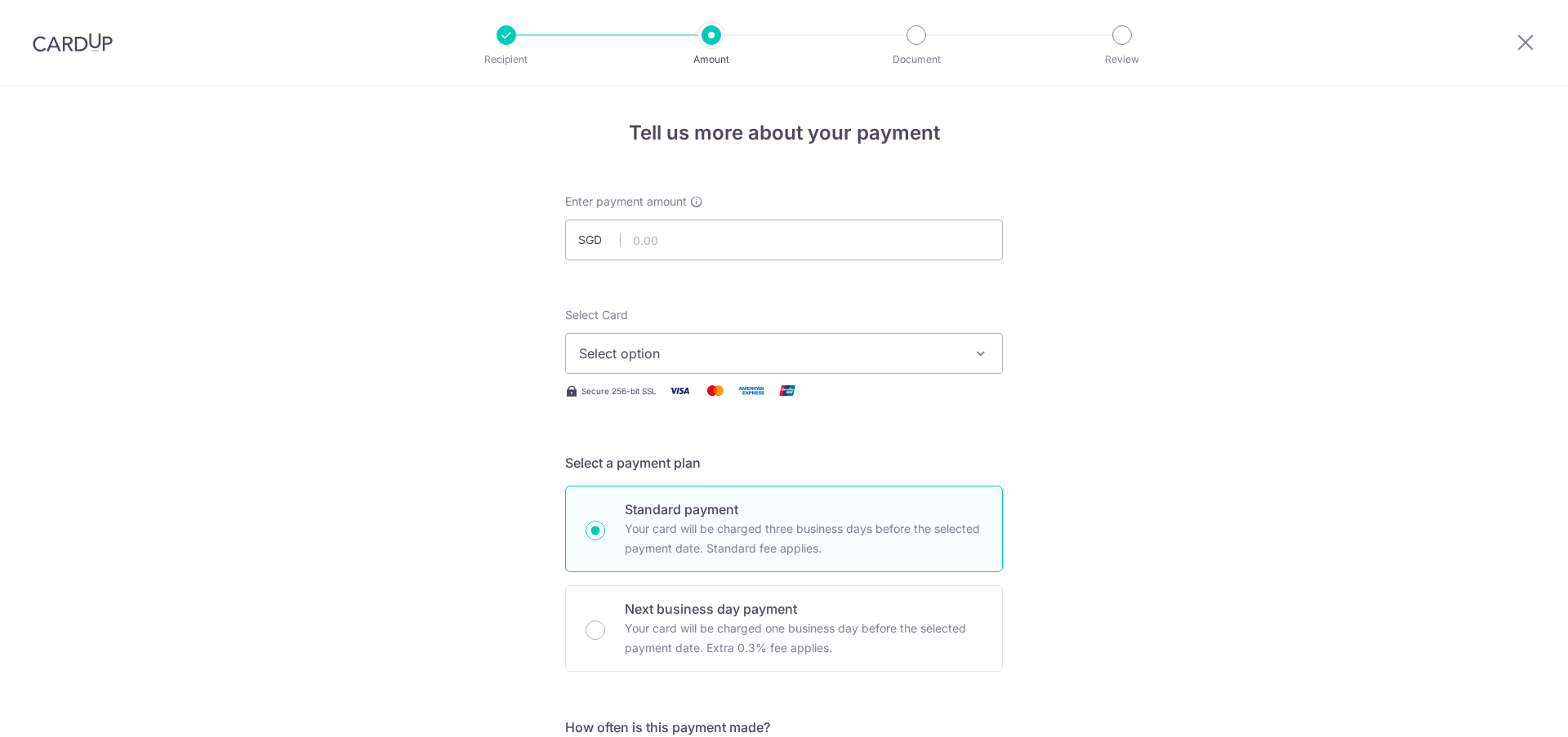scroll, scrollTop: 0, scrollLeft: 0, axis: both 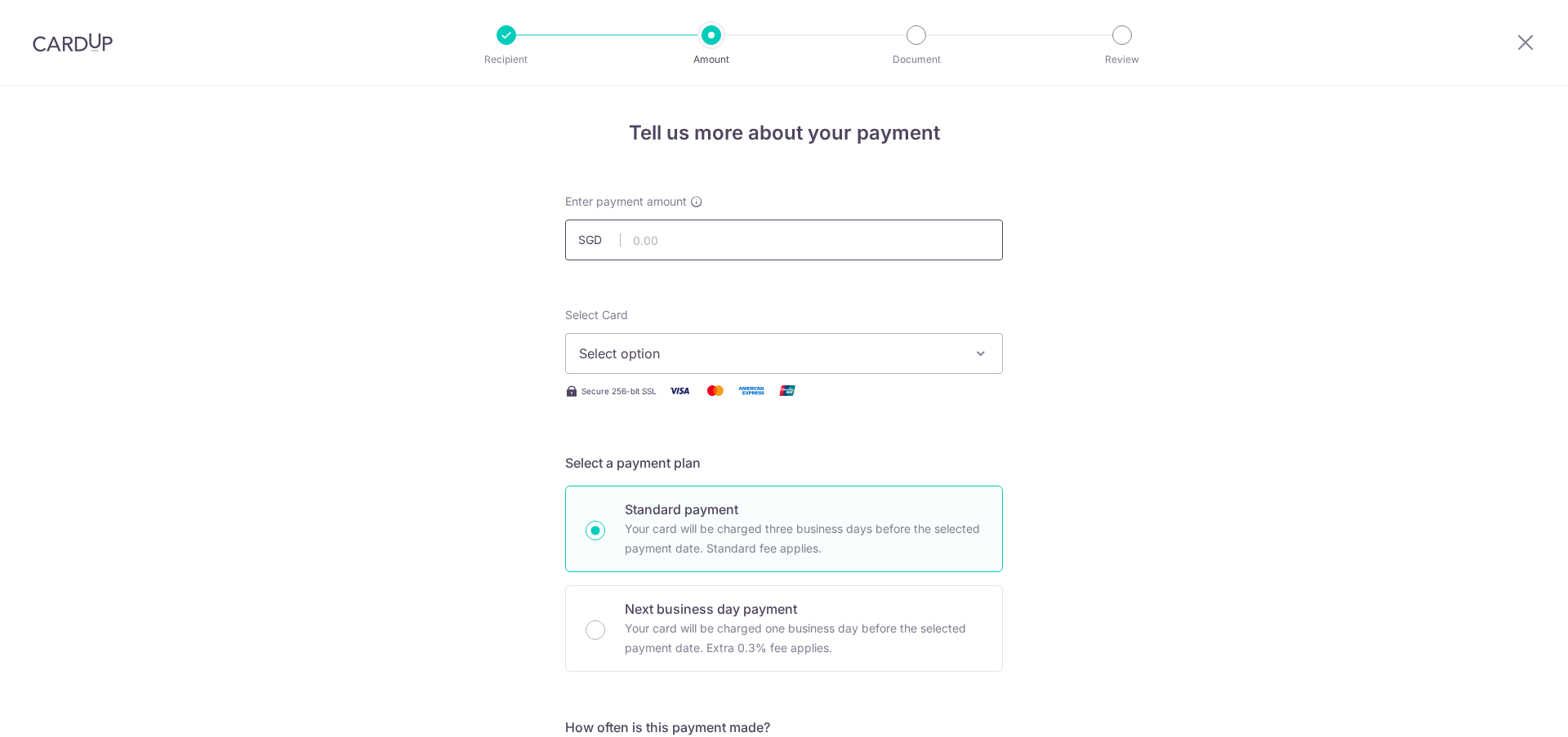 click at bounding box center (784, 240) 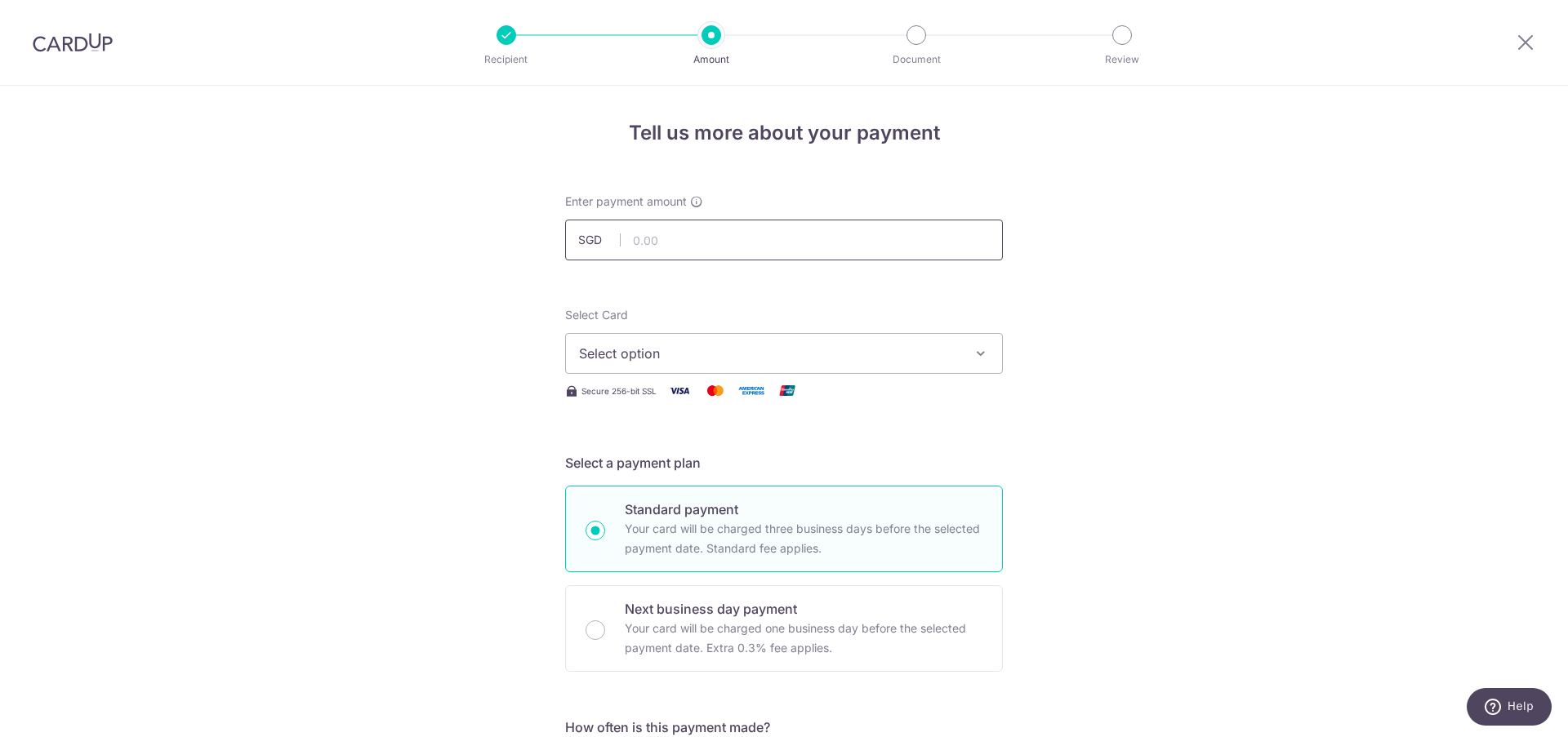 paste on "H238553086" 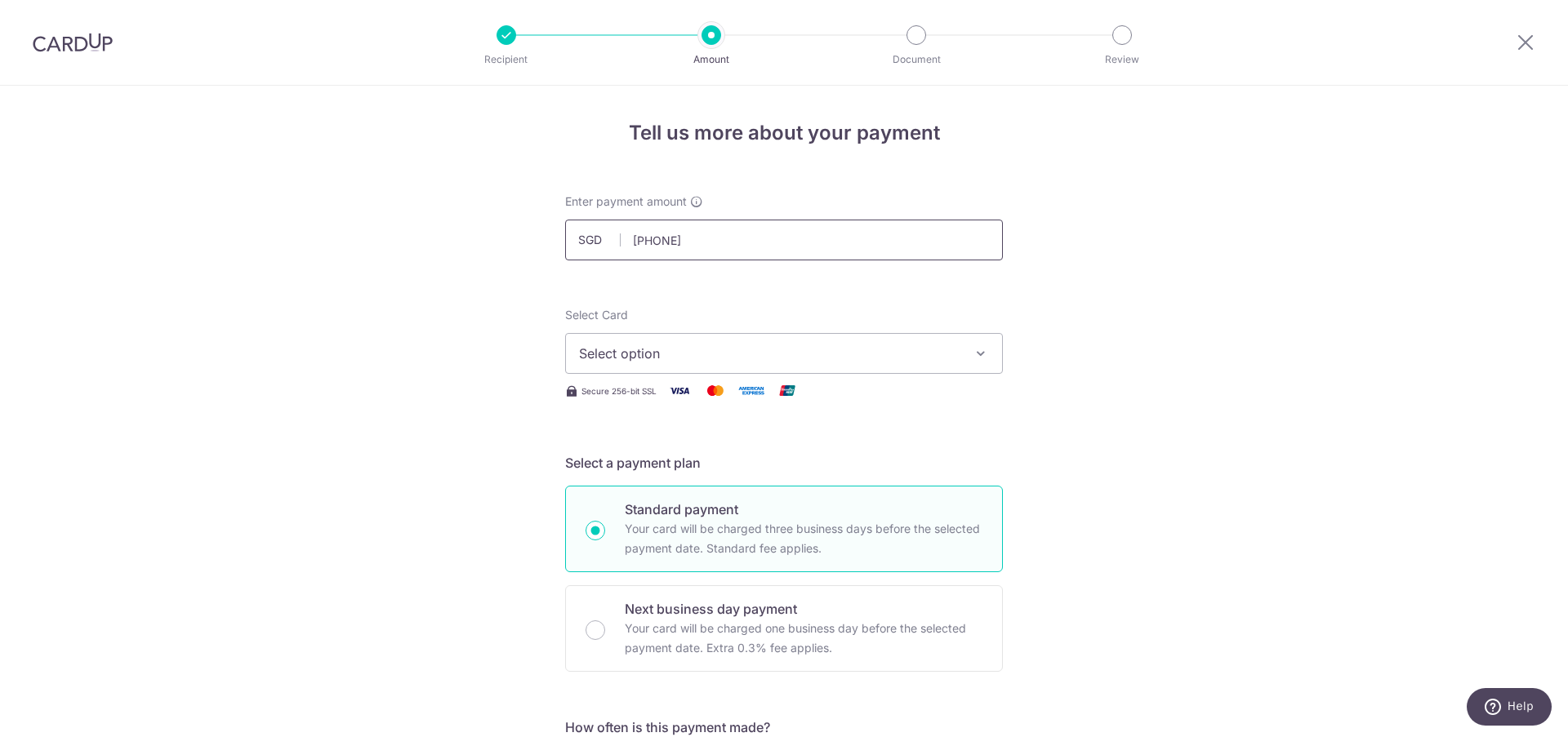 drag, startPoint x: 703, startPoint y: 245, endPoint x: 568, endPoint y: 229, distance: 135.94484 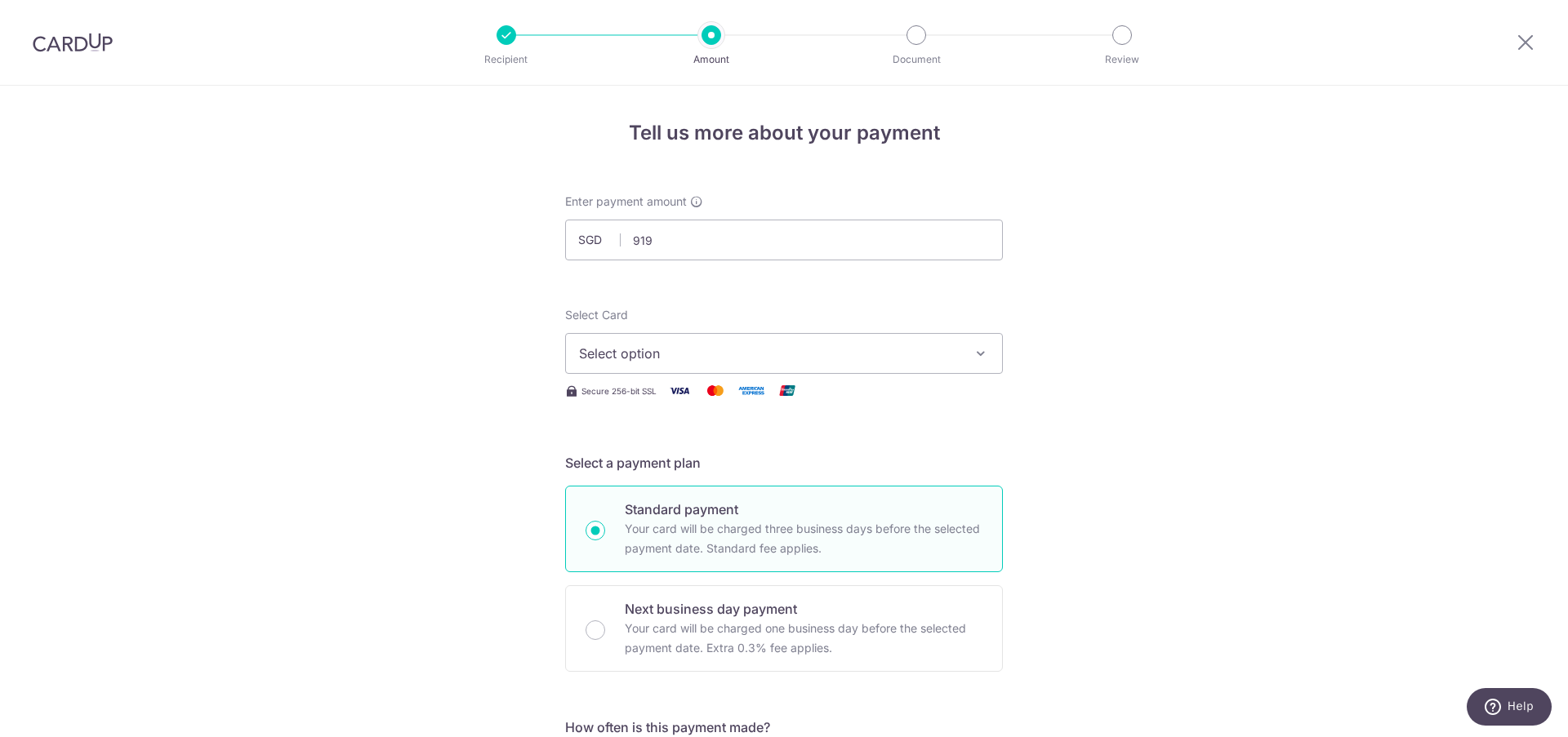 type on "919.00" 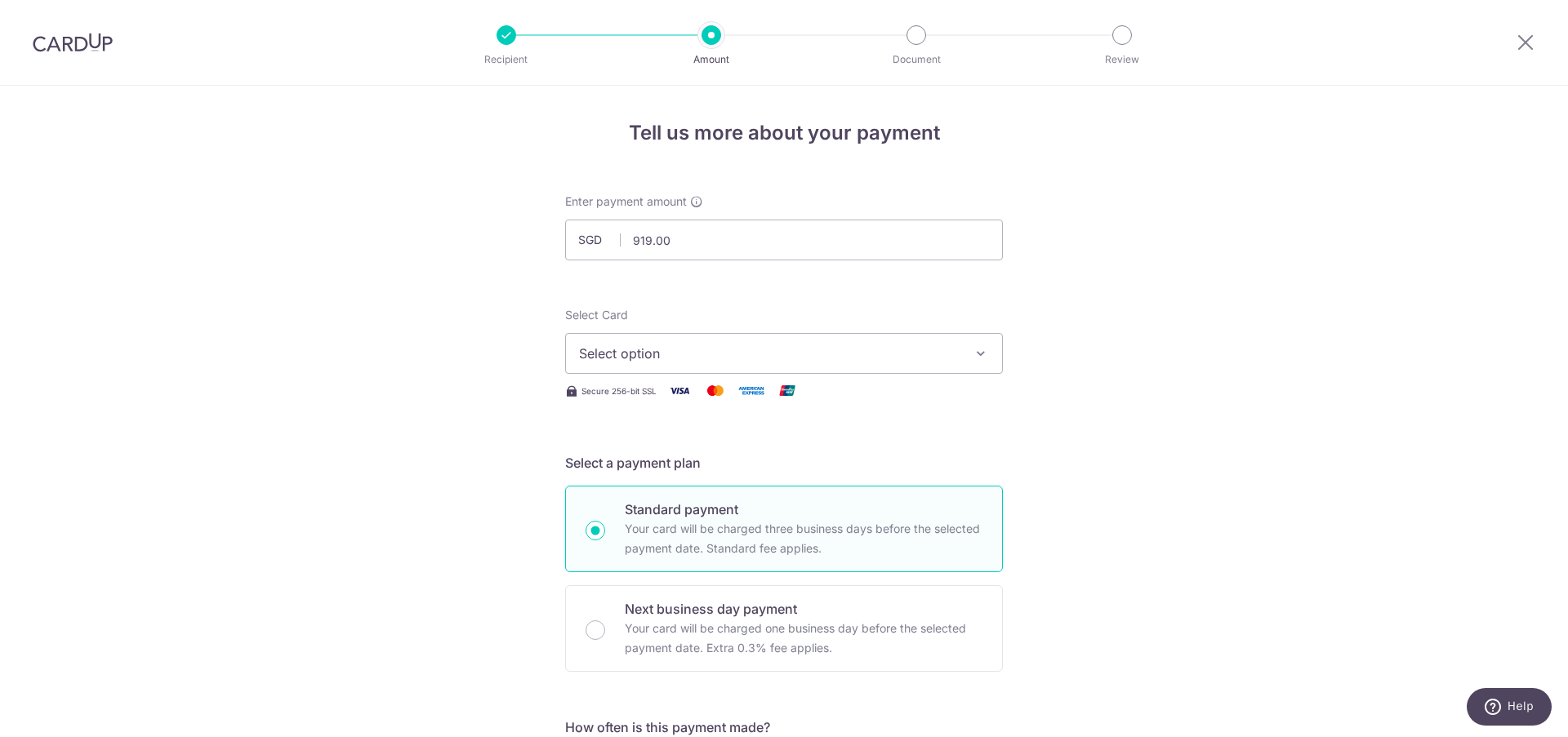 click on "Select option" at bounding box center (769, 353) 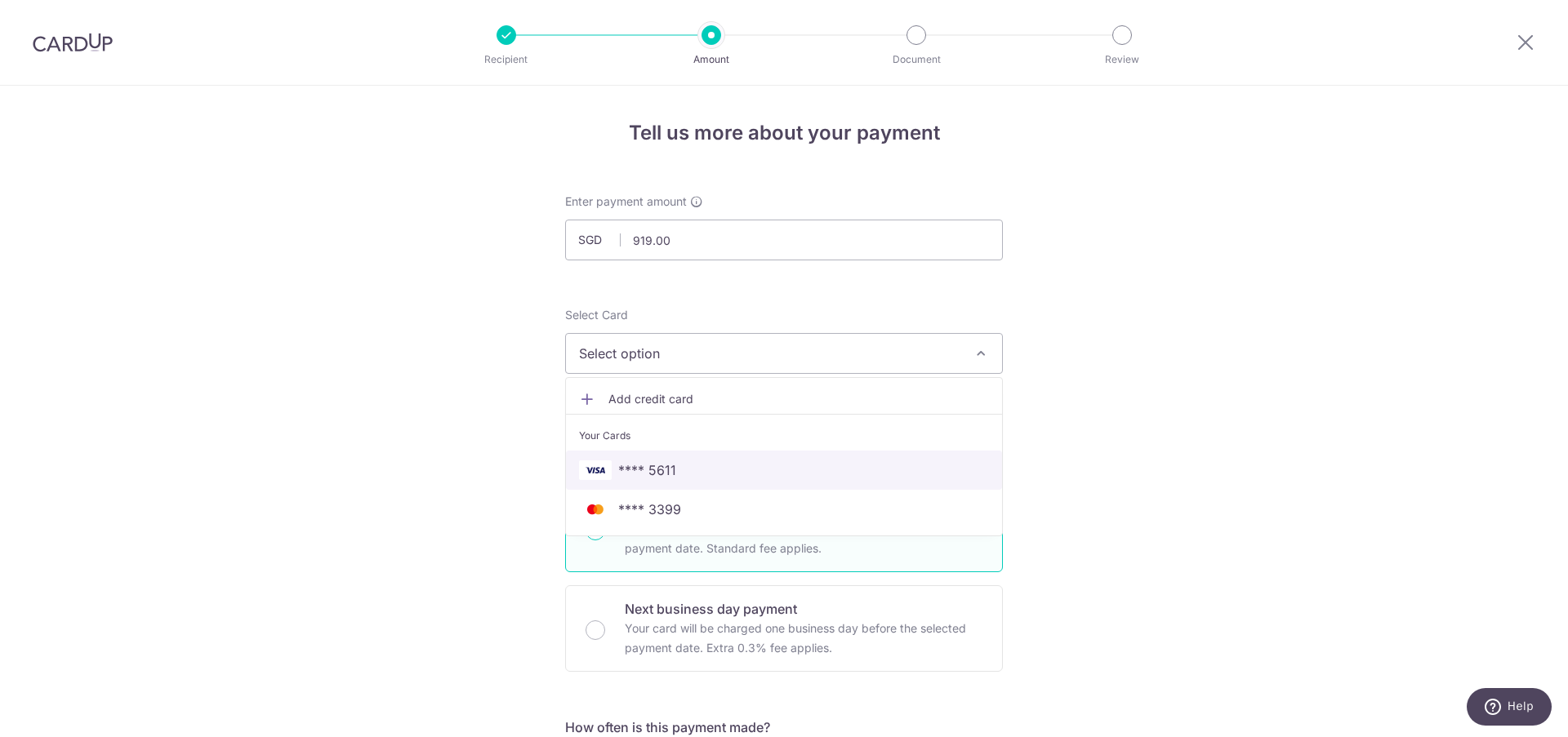 click on "**** 5611" at bounding box center [784, 470] 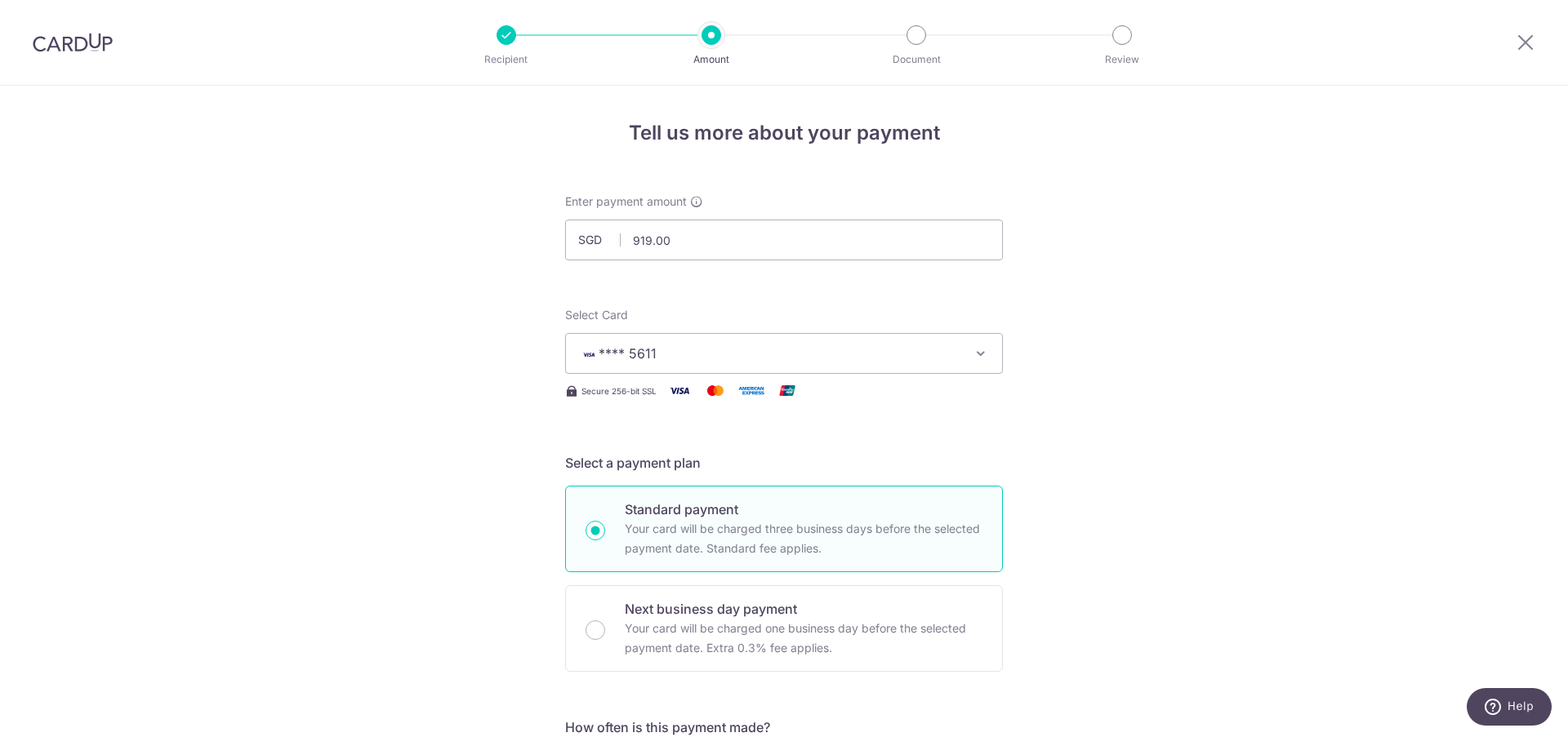 click on "**** 5611" at bounding box center (784, 353) 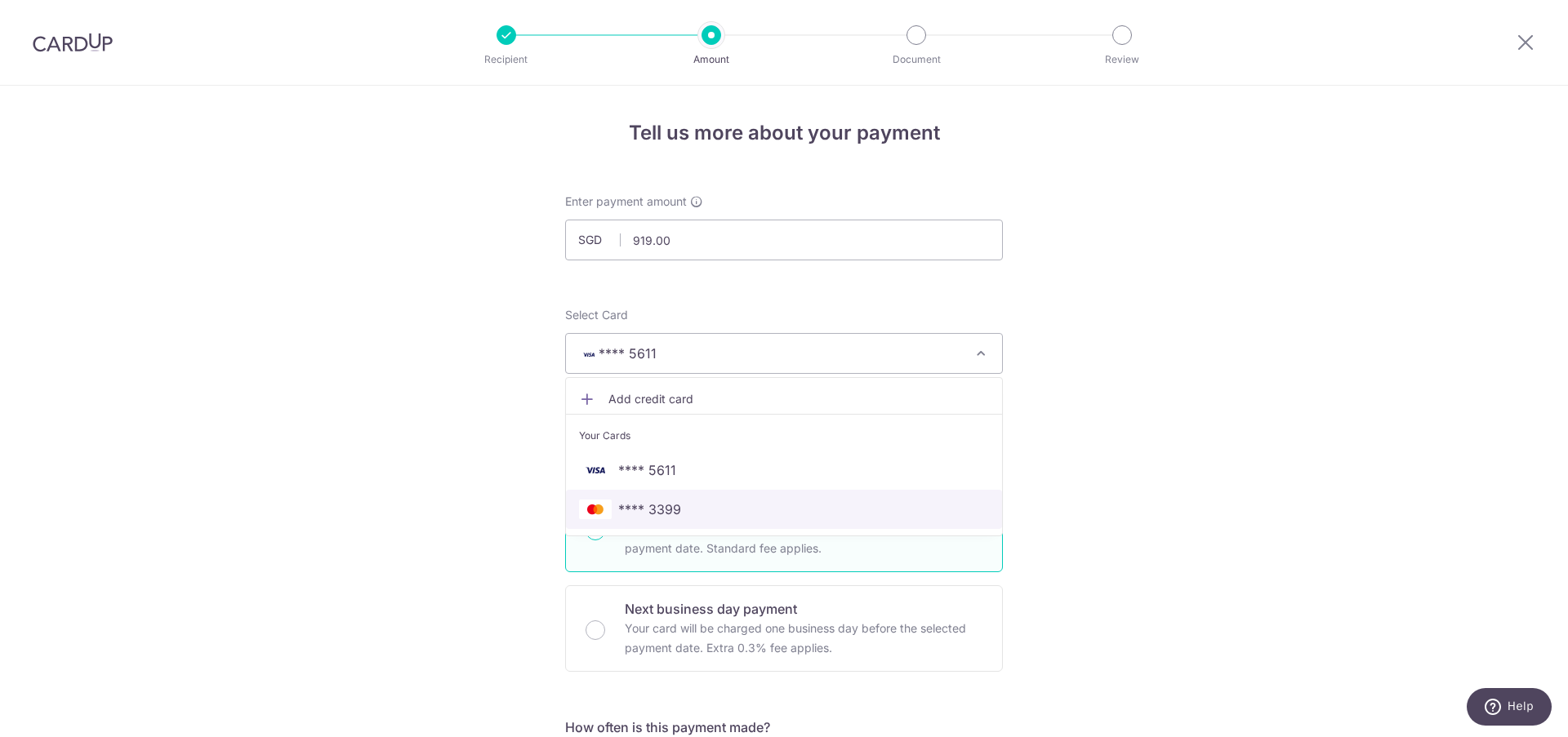 click on "**** 3399" at bounding box center [649, 509] 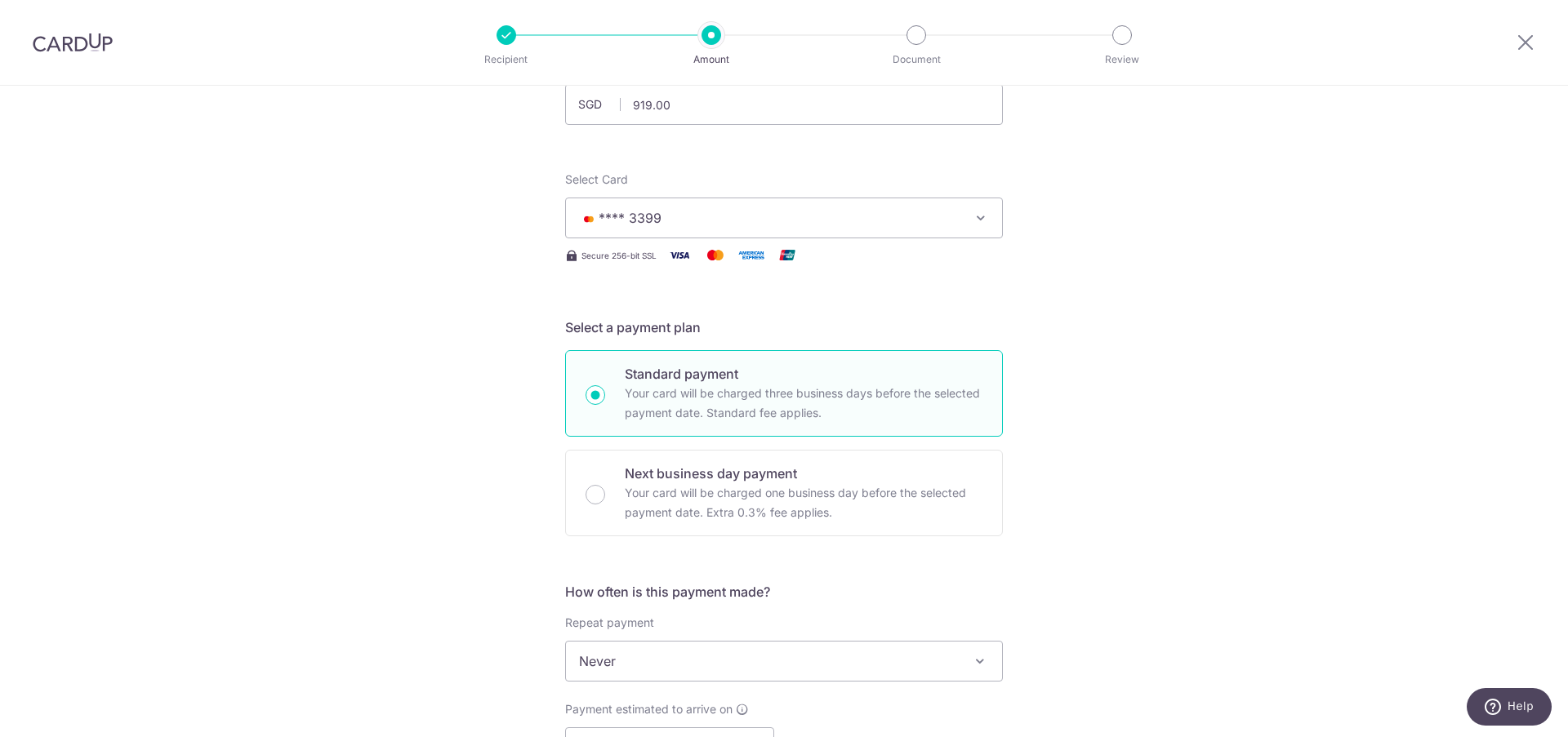 scroll, scrollTop: 173, scrollLeft: 0, axis: vertical 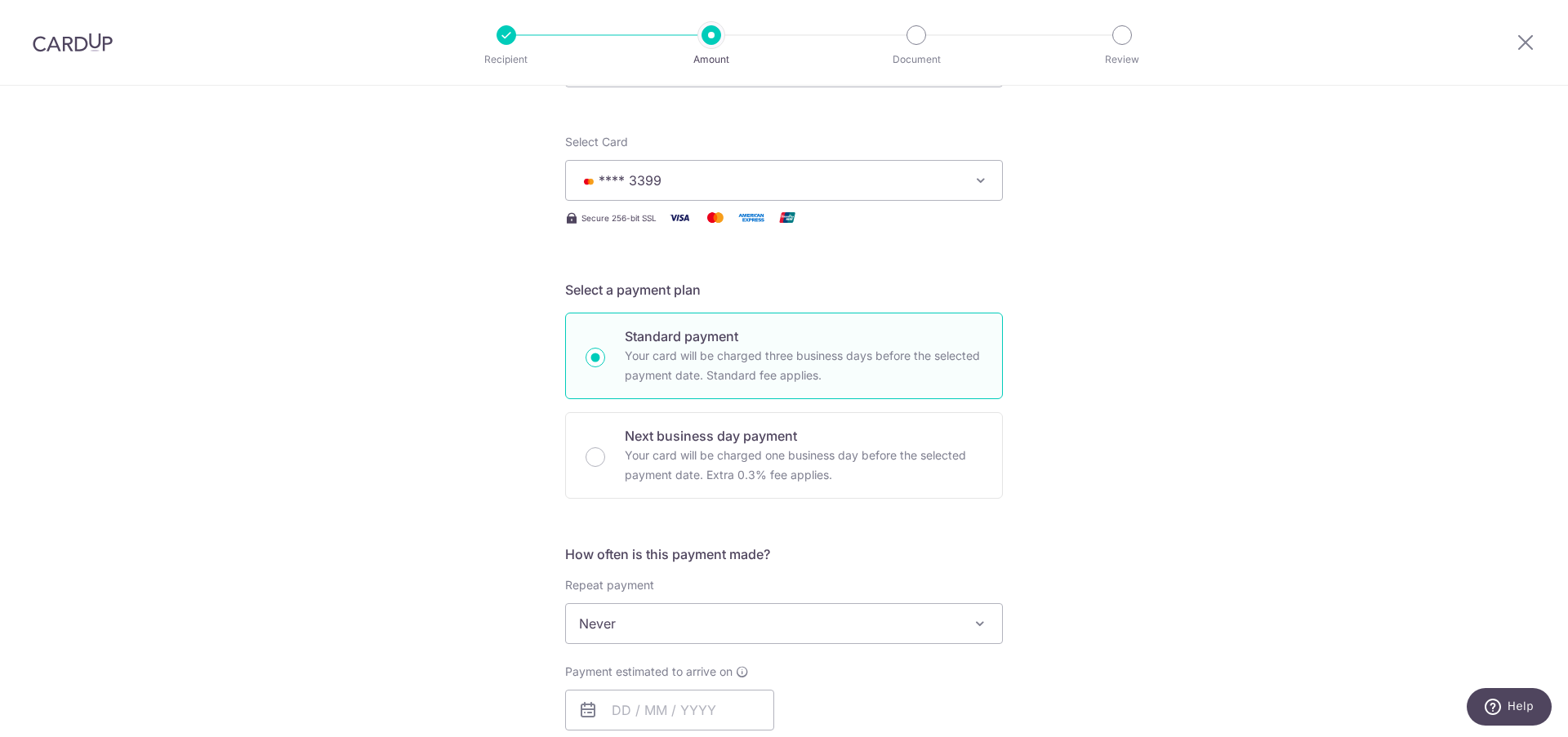 click on "Never" at bounding box center (784, 624) 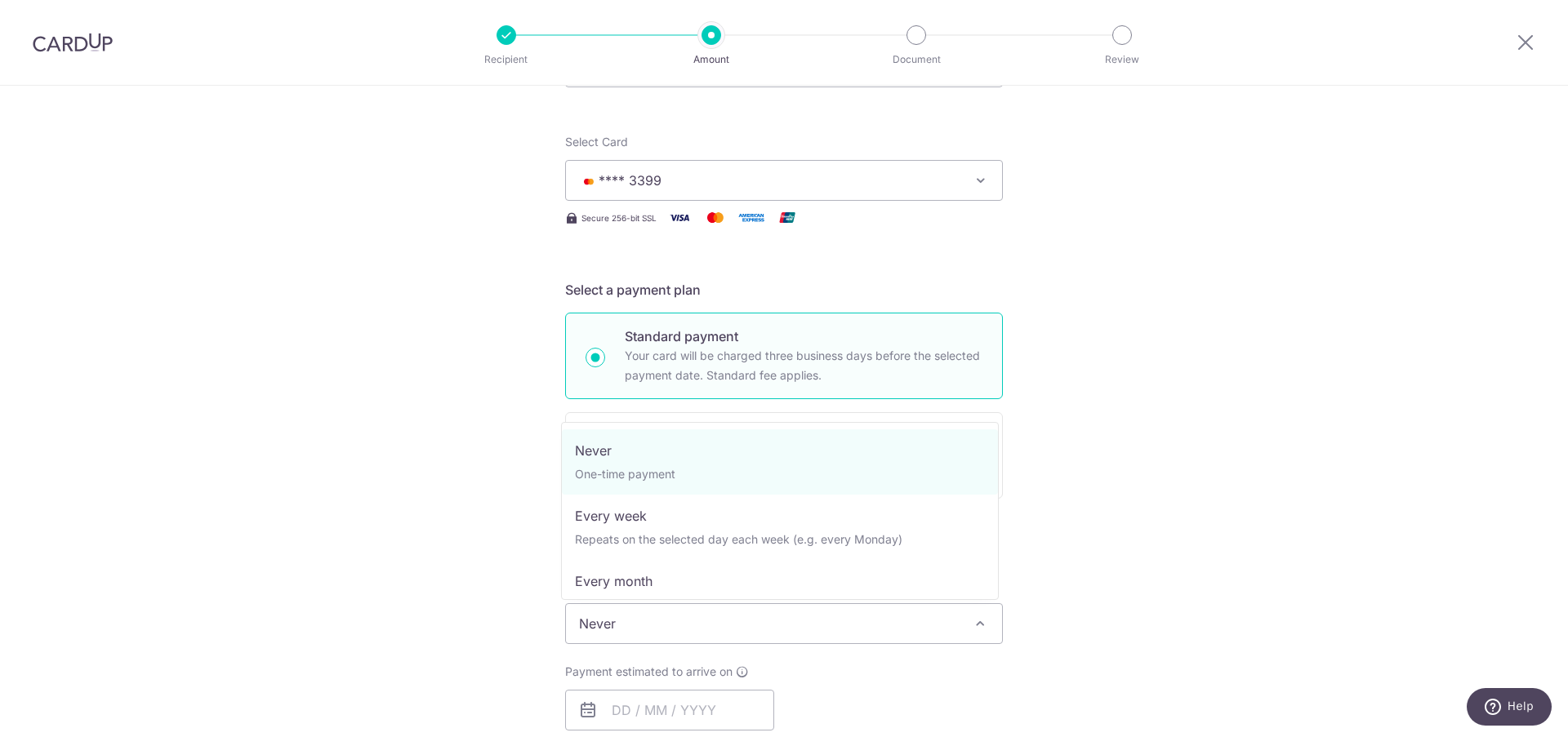click on "Tell us more about your payment
Enter payment amount
SGD
919.00
919.00
Select Card
**** 3399
Add credit card
Your Cards
**** 5611
**** 3399
Secure 256-bit SSL
Text
New card details
Card
Secure 256-bit SSL" at bounding box center (784, 650) 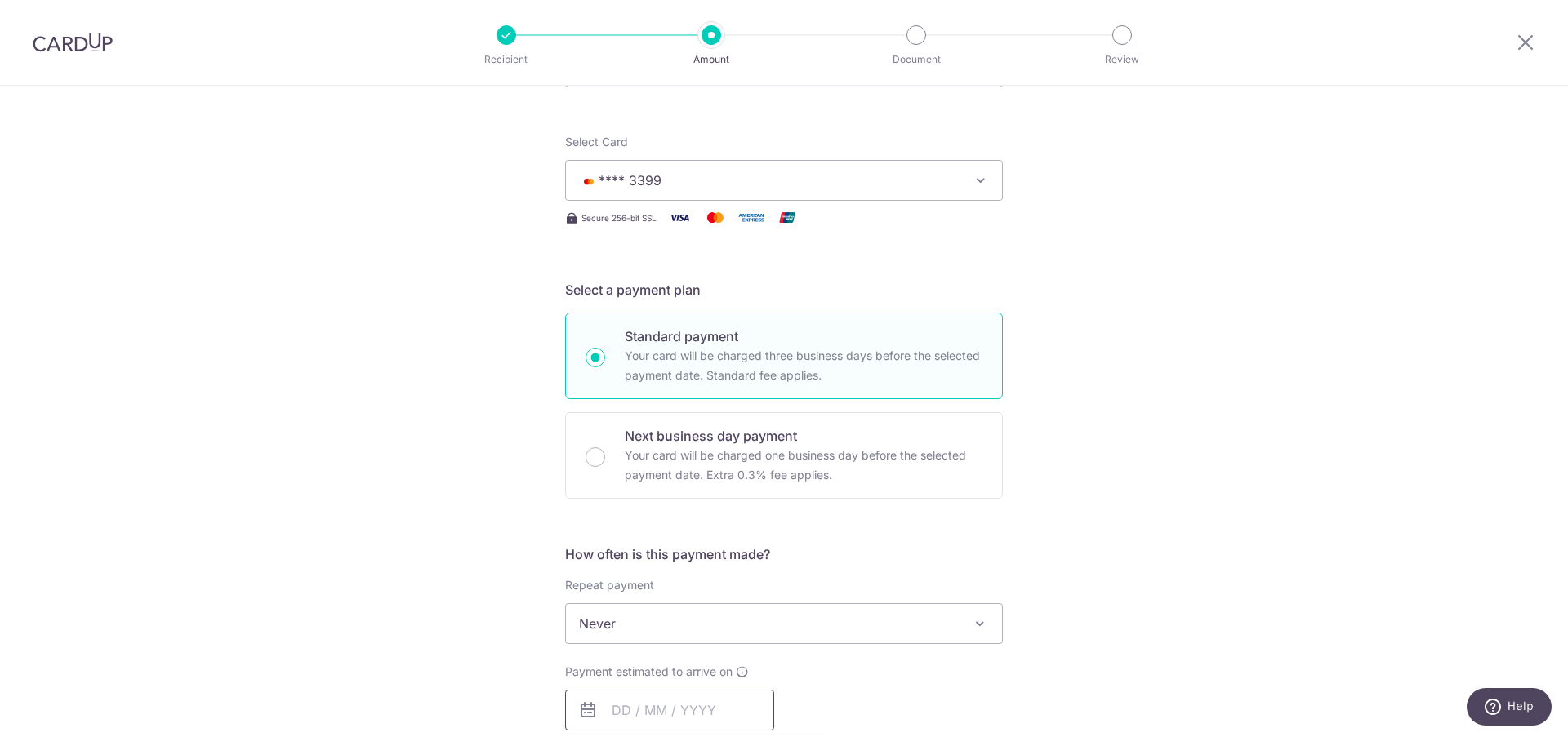 click at bounding box center (670, 710) 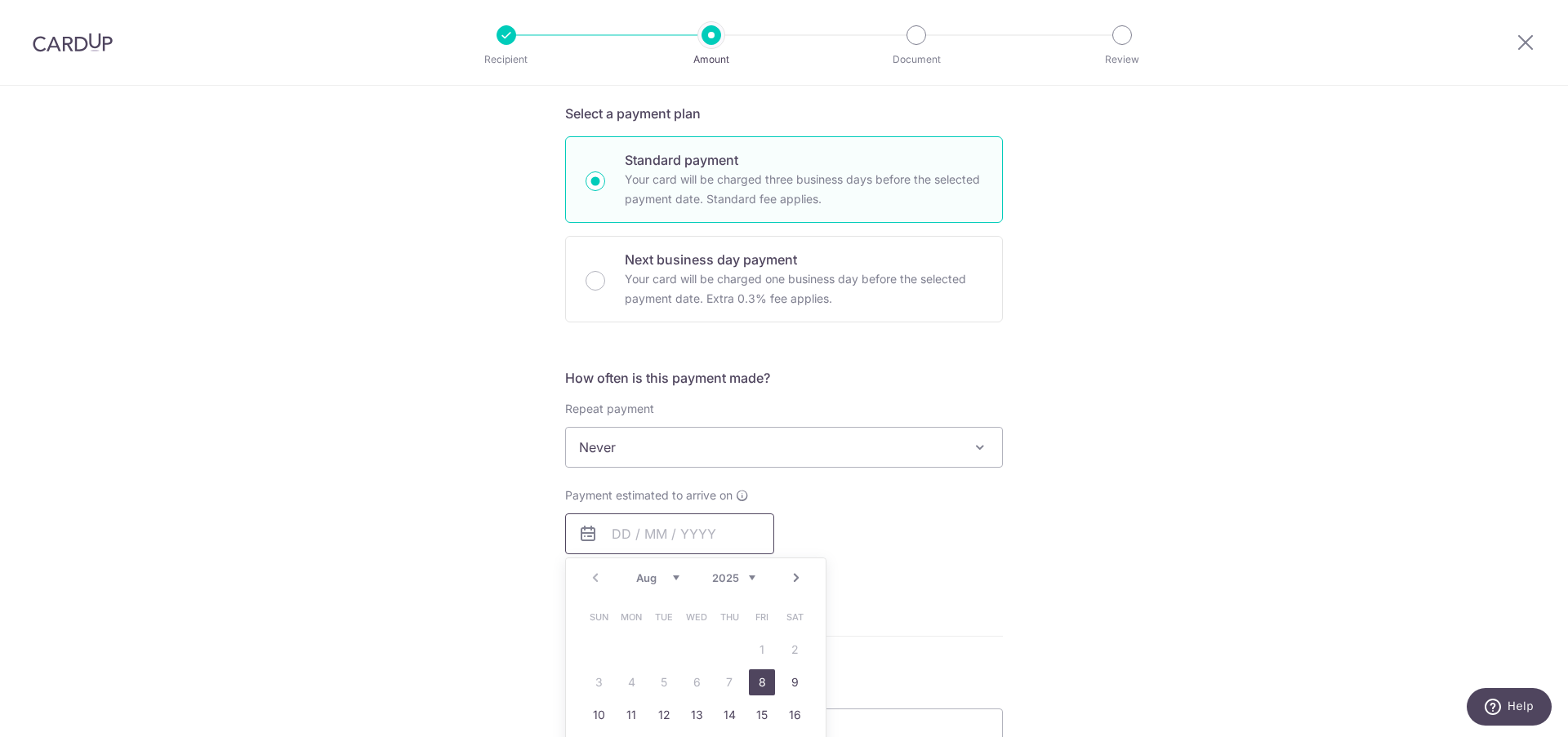 scroll, scrollTop: 458, scrollLeft: 0, axis: vertical 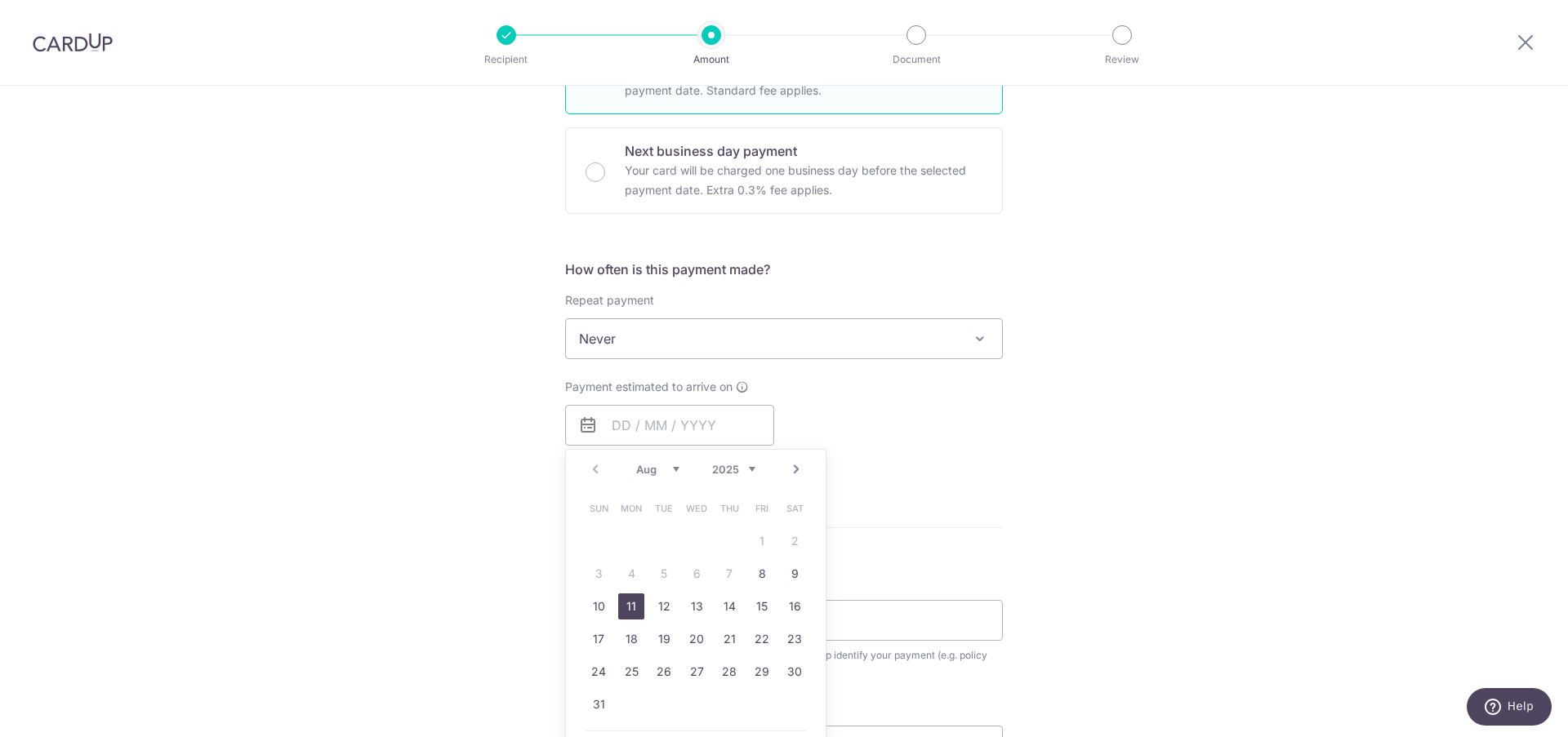 click on "11" at bounding box center [631, 606] 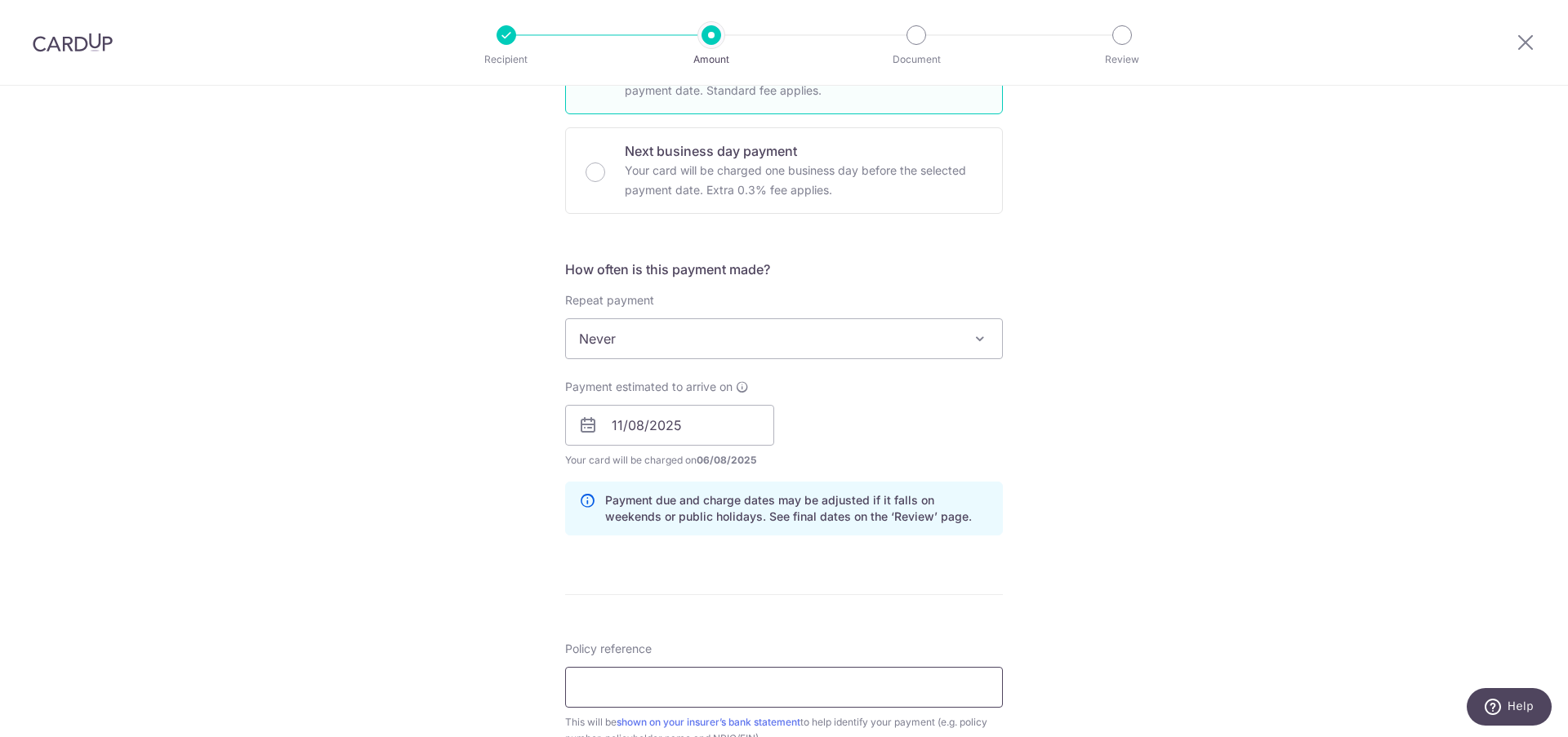 click on "Policy reference" at bounding box center [784, 687] 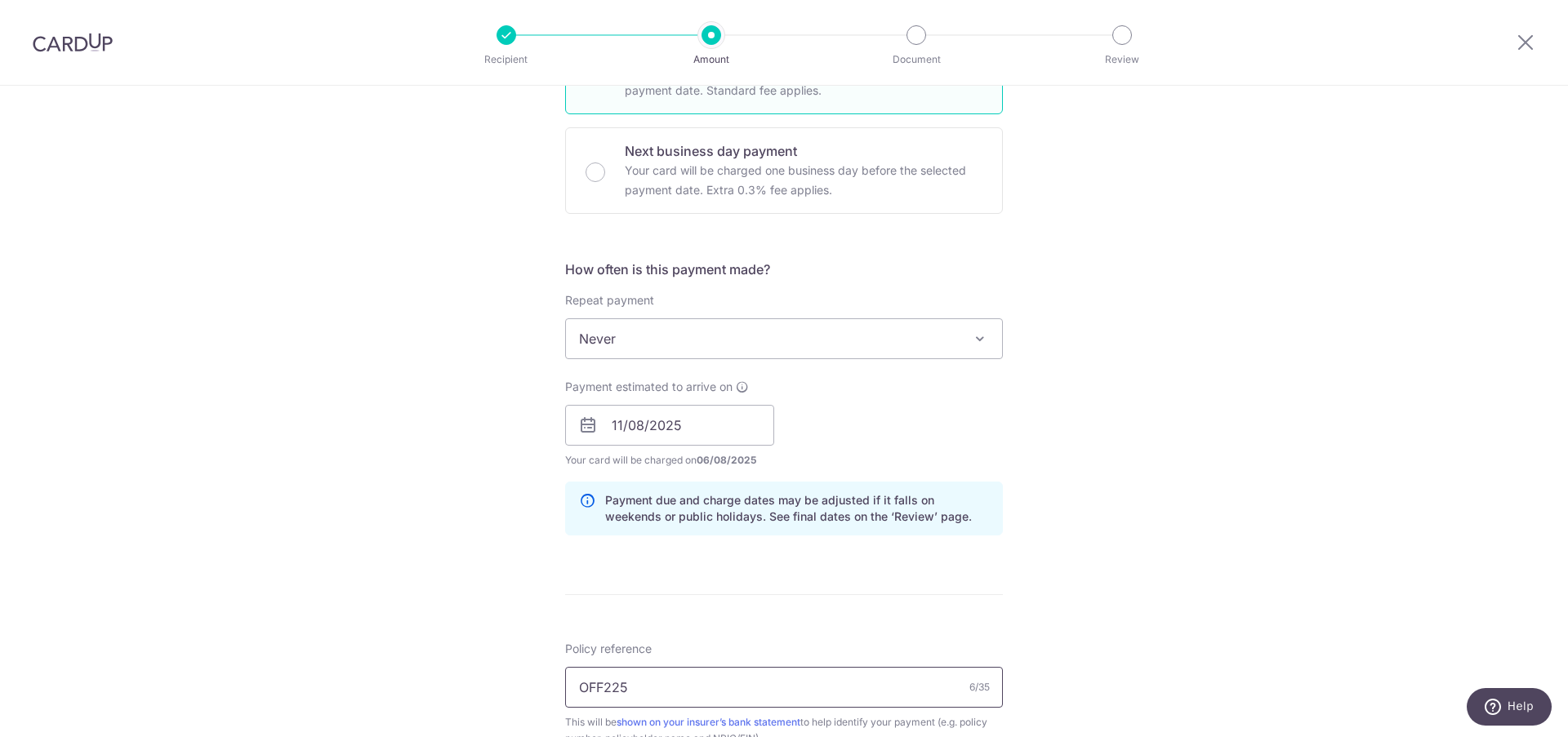 scroll, scrollTop: 788, scrollLeft: 0, axis: vertical 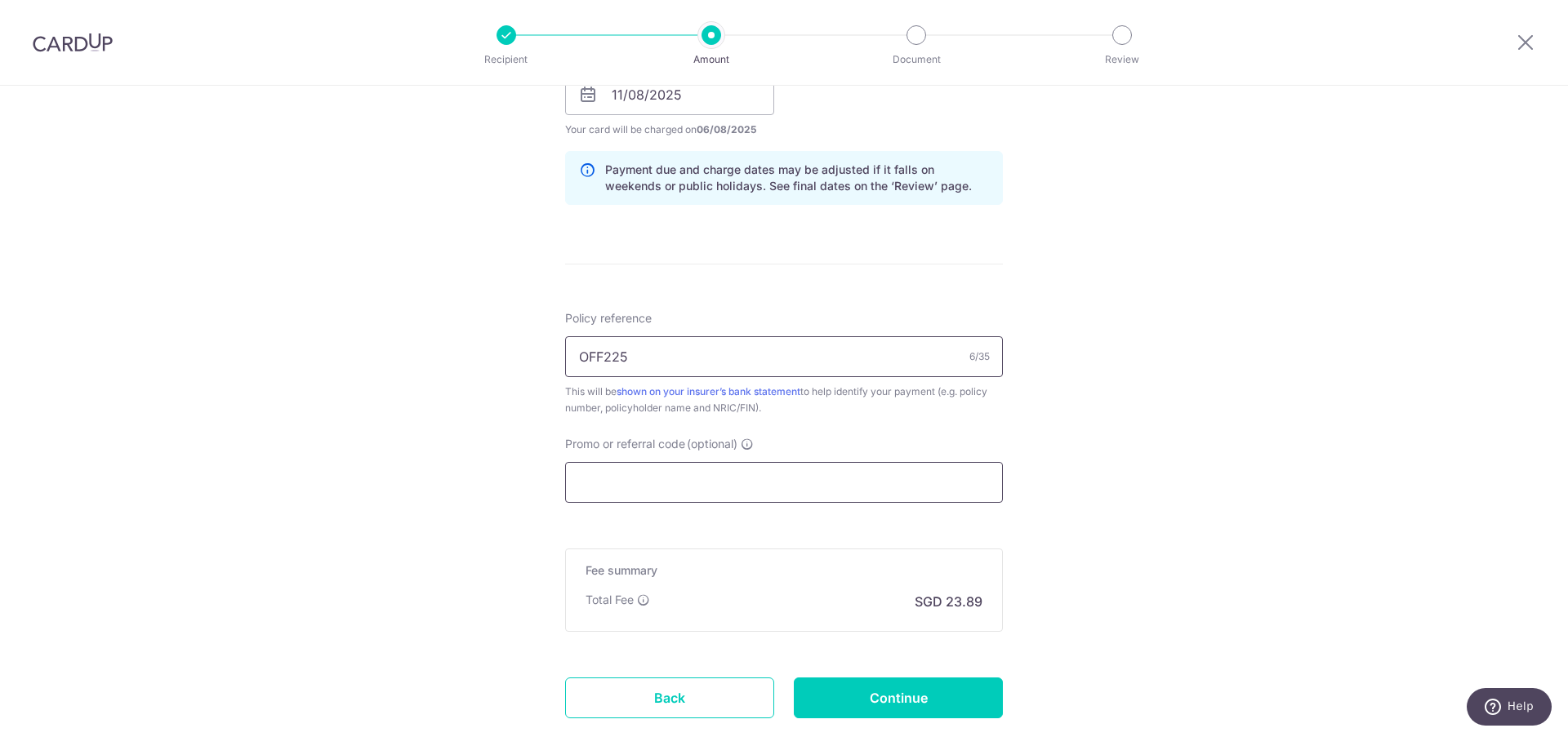 type on "OFF225" 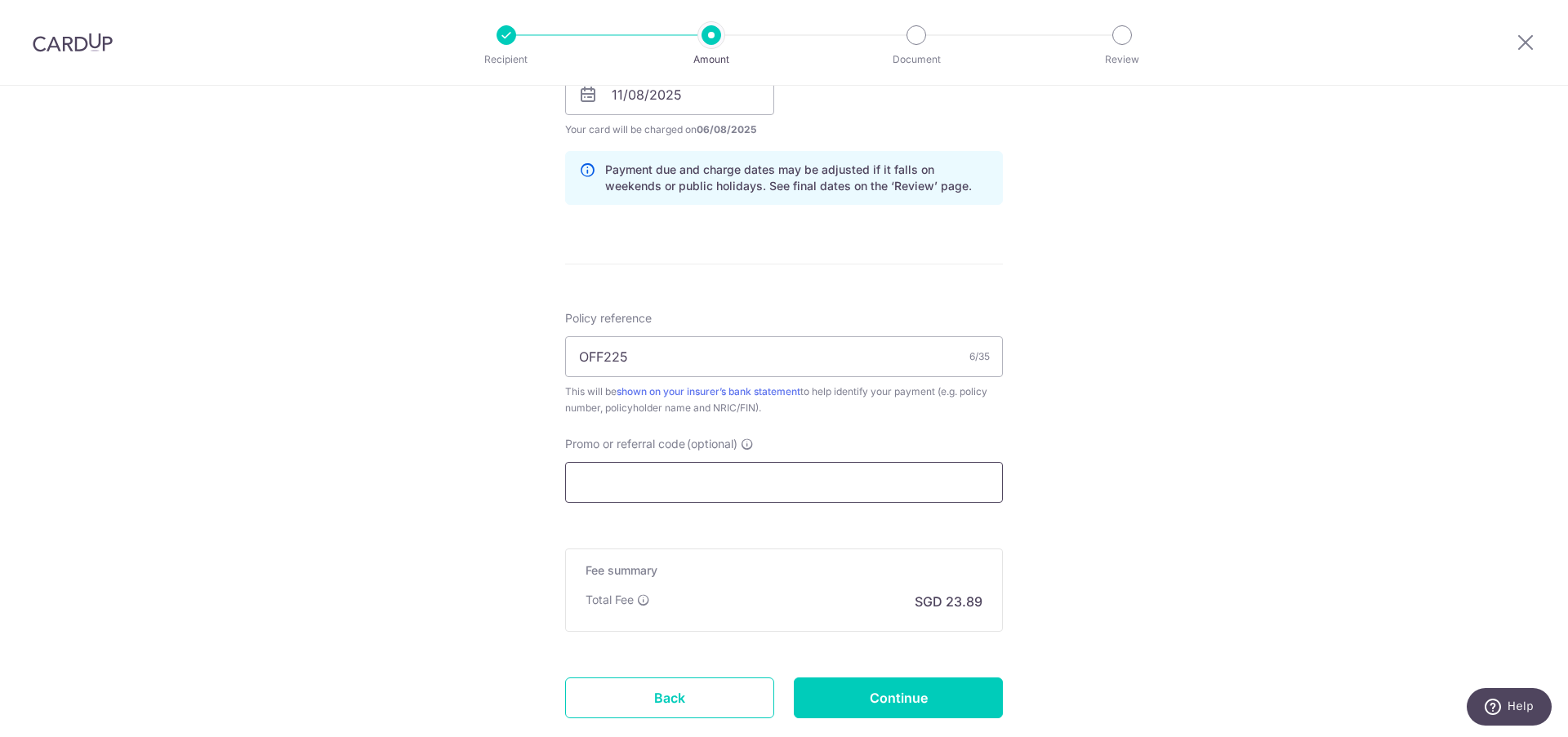 click on "Promo or referral code
(optional)" at bounding box center [784, 482] 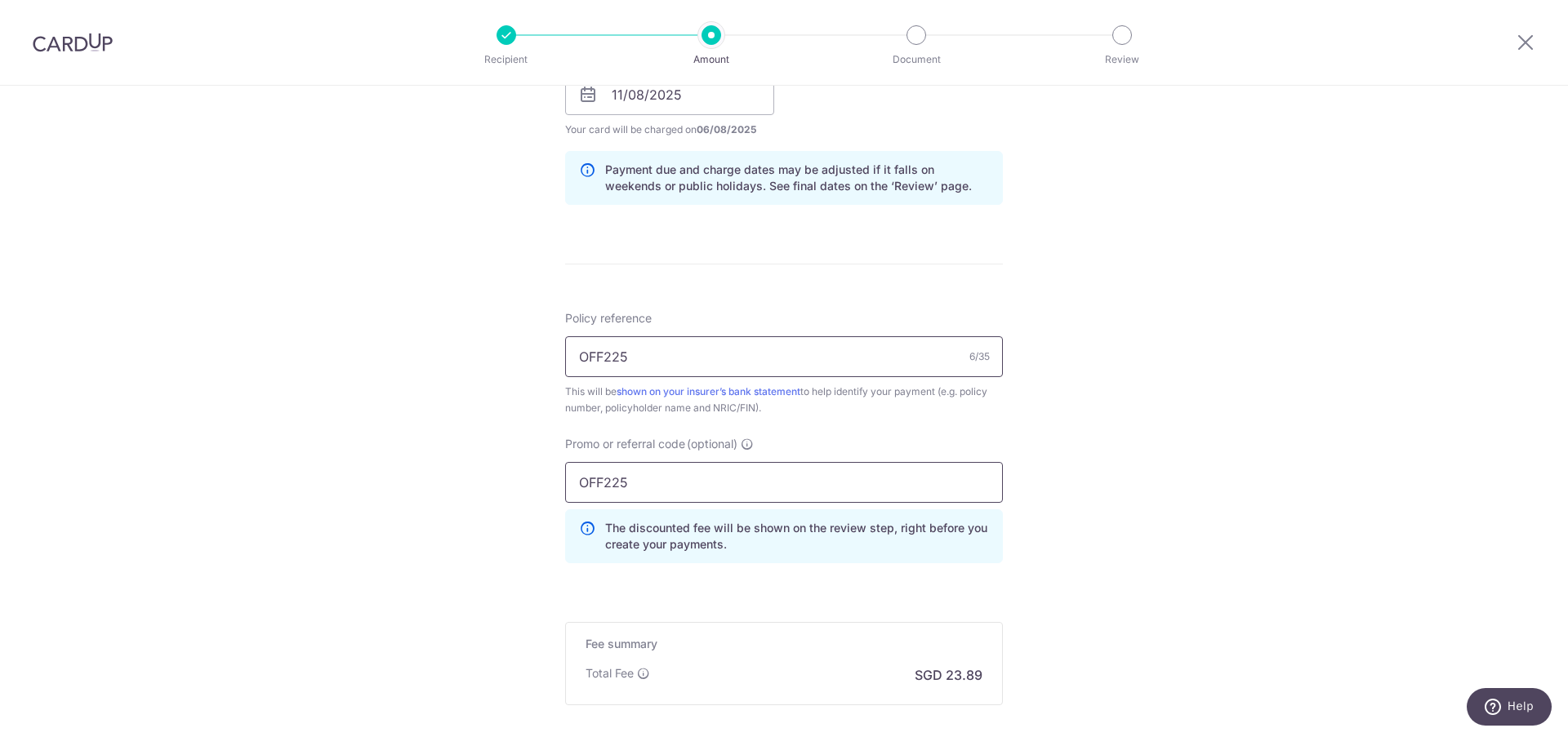 type on "OFF225" 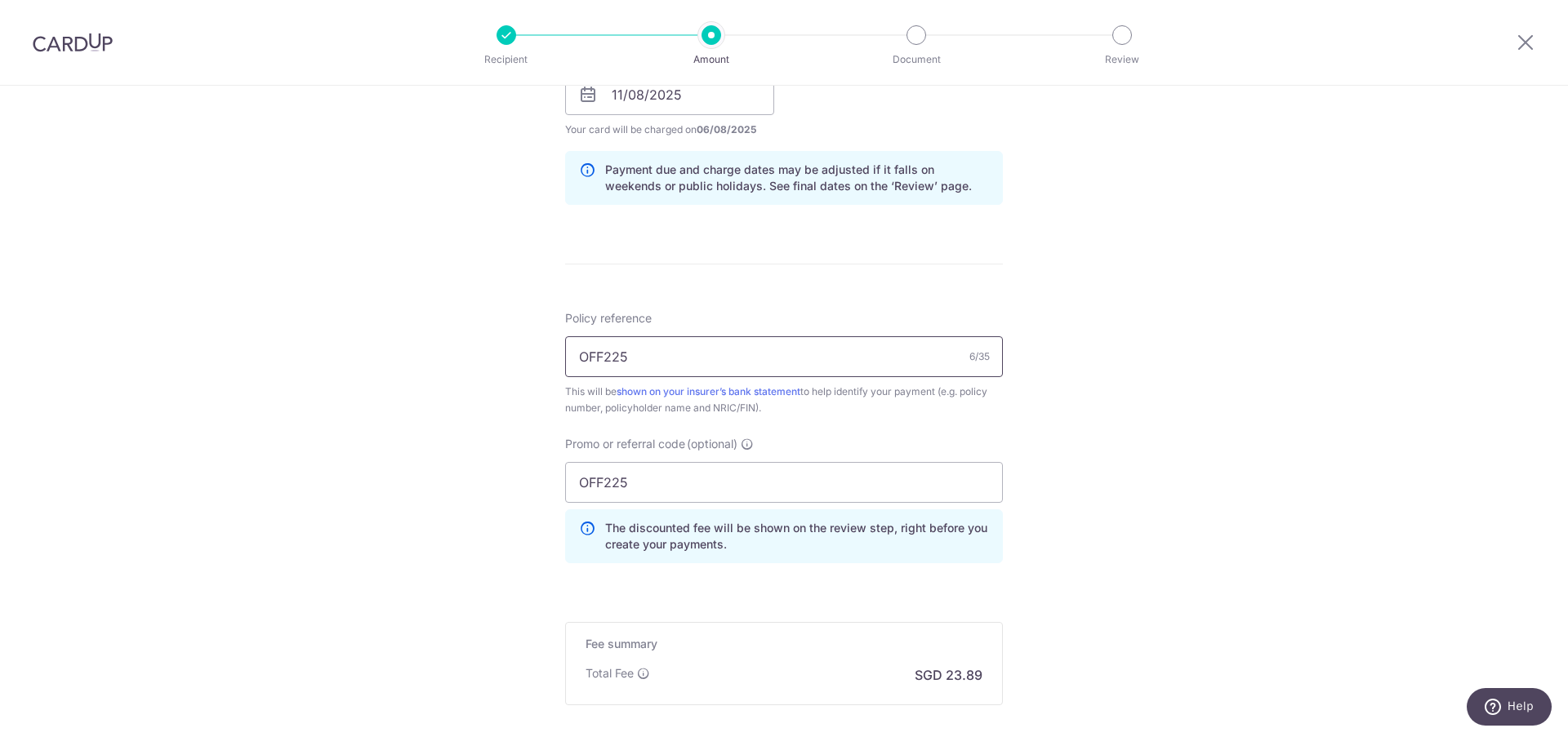 drag, startPoint x: 595, startPoint y: 359, endPoint x: 437, endPoint y: 345, distance: 158.61904 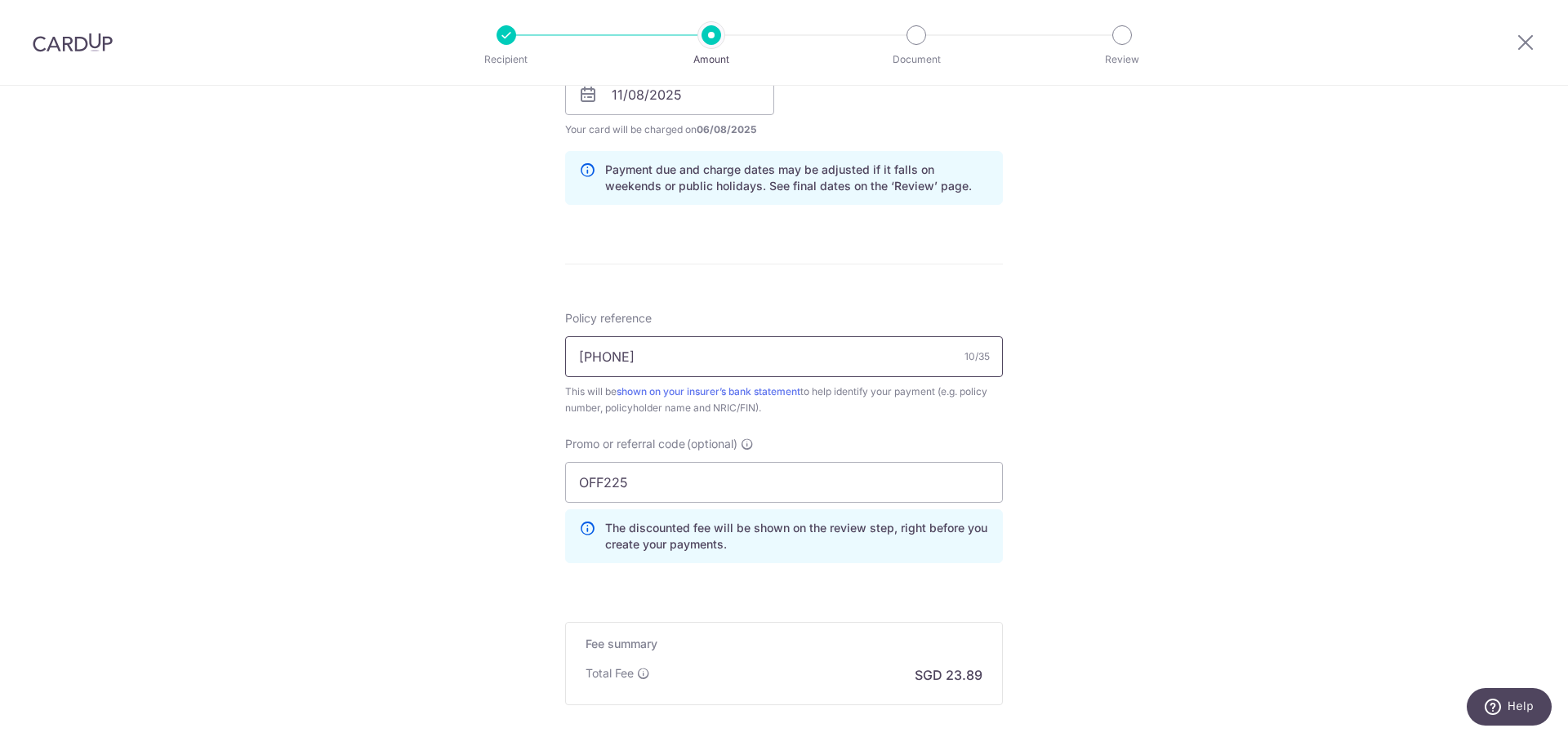 type on "H238553086" 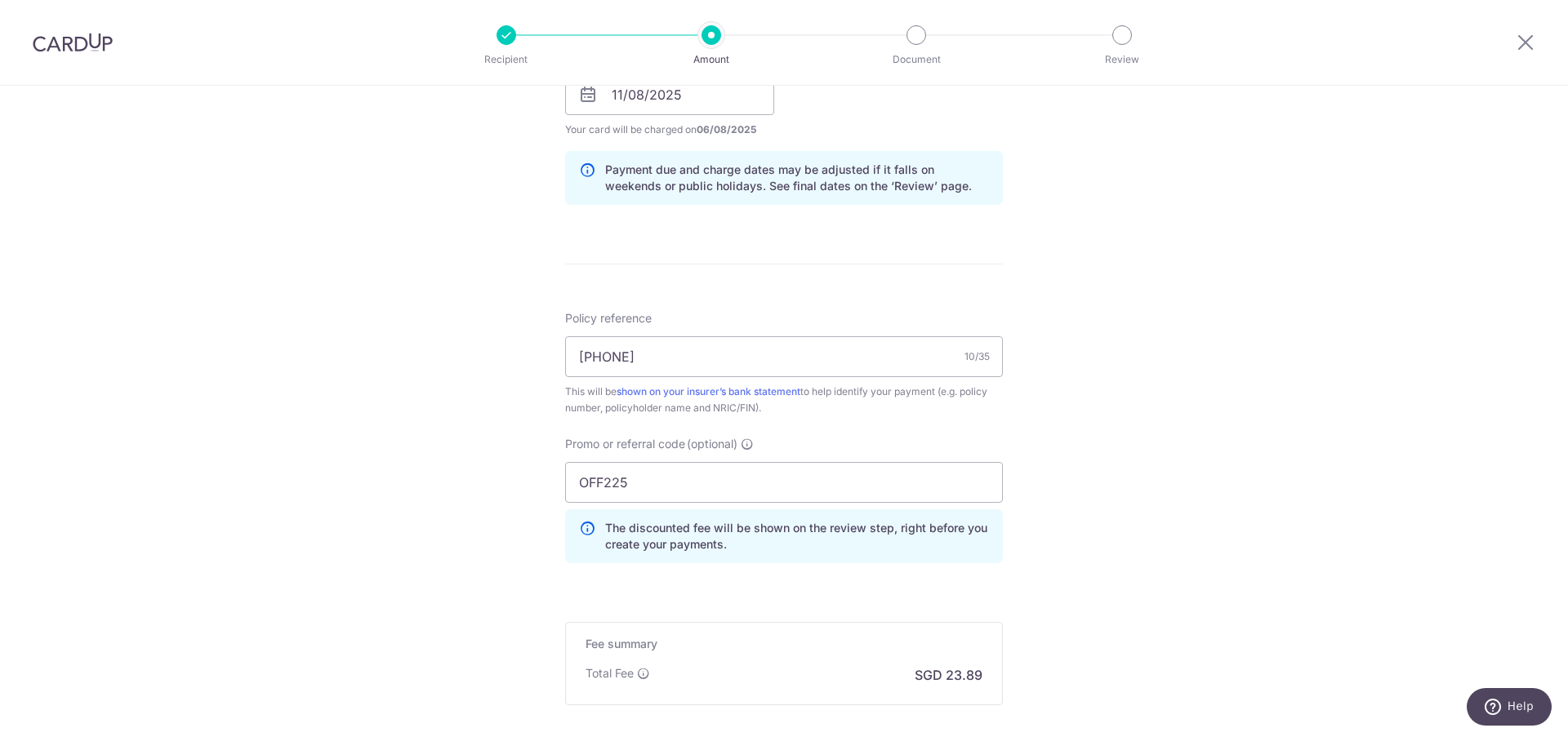click on "Tell us more about your payment
Enter payment amount
SGD
919.00
919.00
Select Card
**** 3399
Add credit card
Your Cards
**** 5611
**** 3399
Secure 256-bit SSL
Text
New card details
Card
Secure 256-bit SSL" at bounding box center (784, 105) 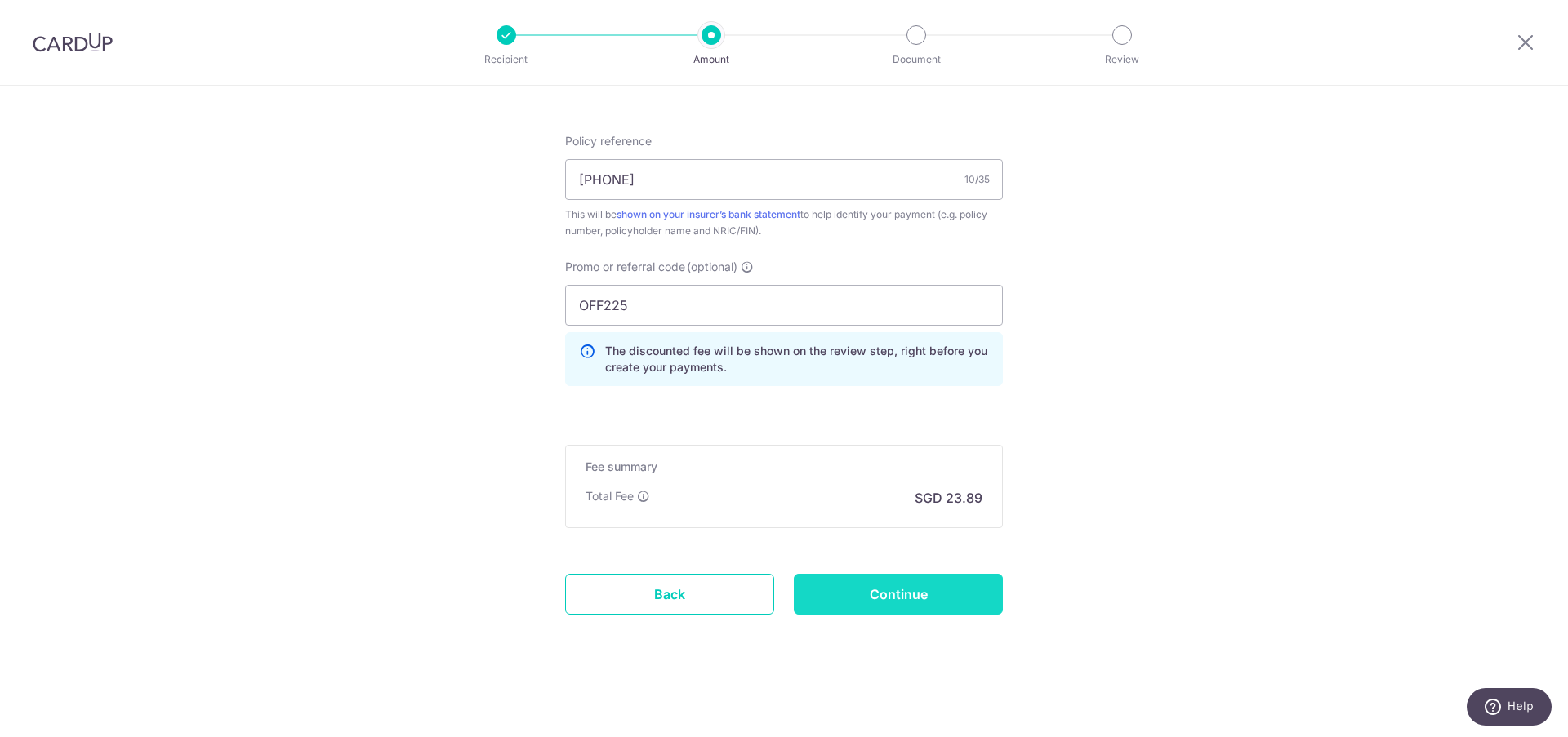 click on "Continue" at bounding box center [898, 594] 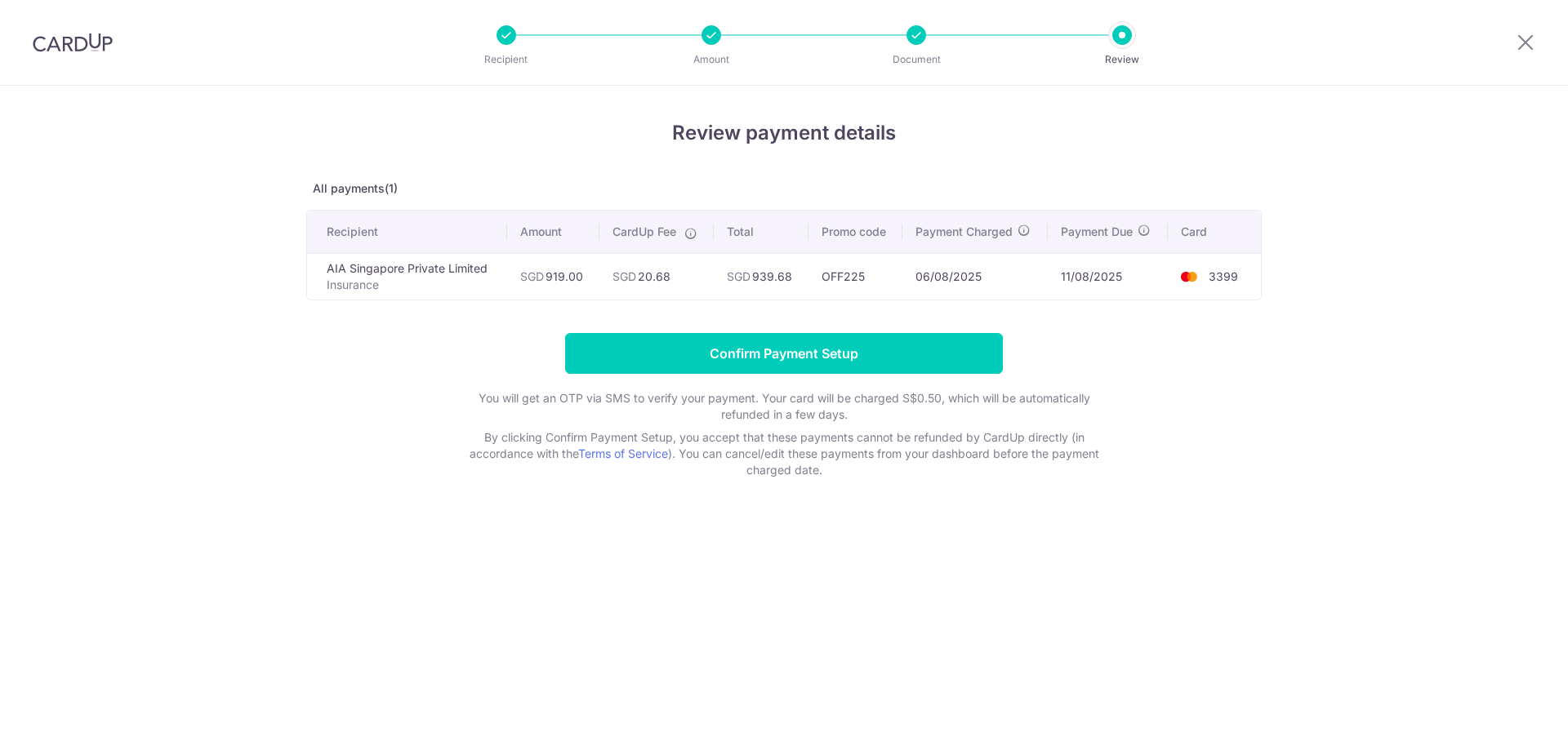 scroll, scrollTop: 0, scrollLeft: 0, axis: both 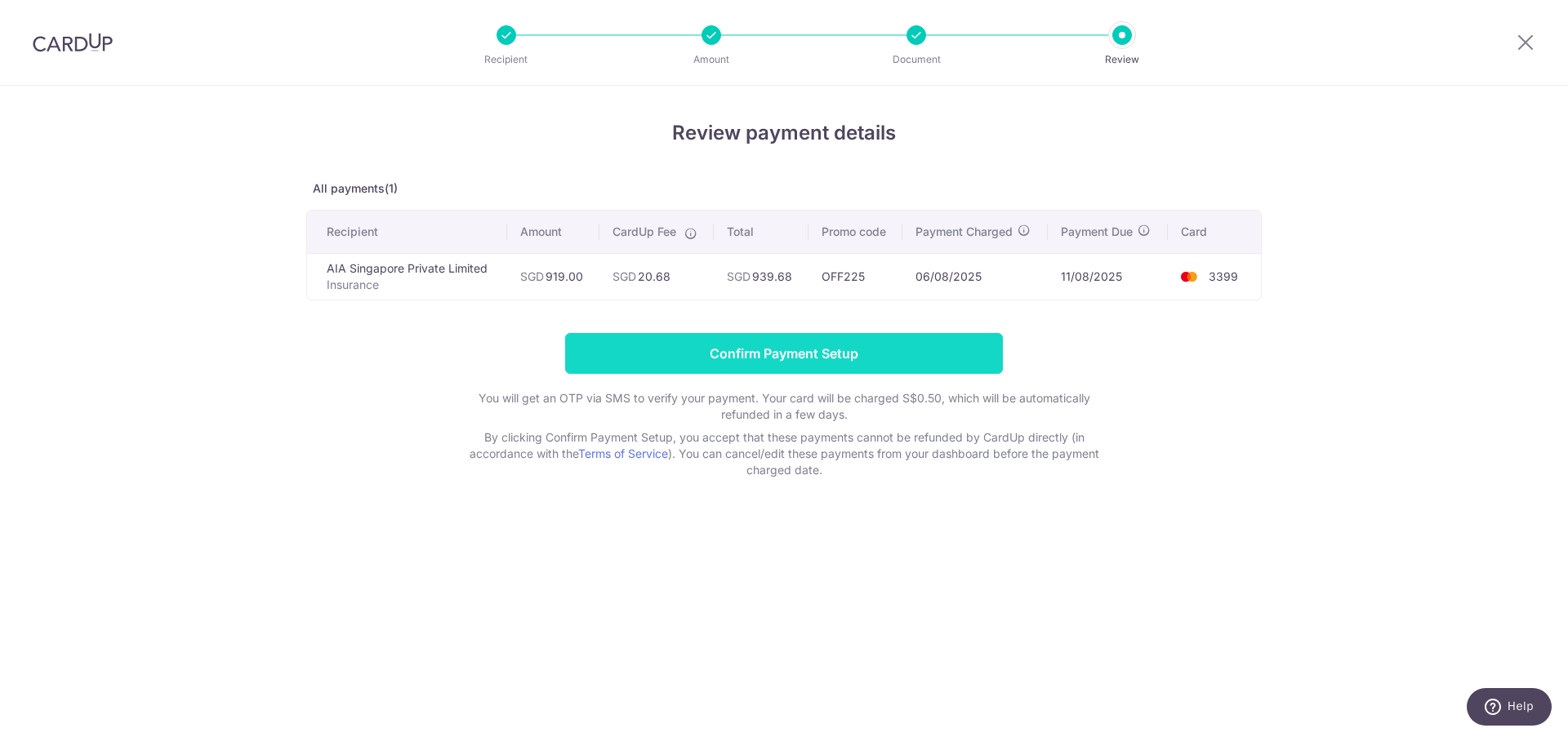 click on "Confirm Payment Setup" at bounding box center [784, 353] 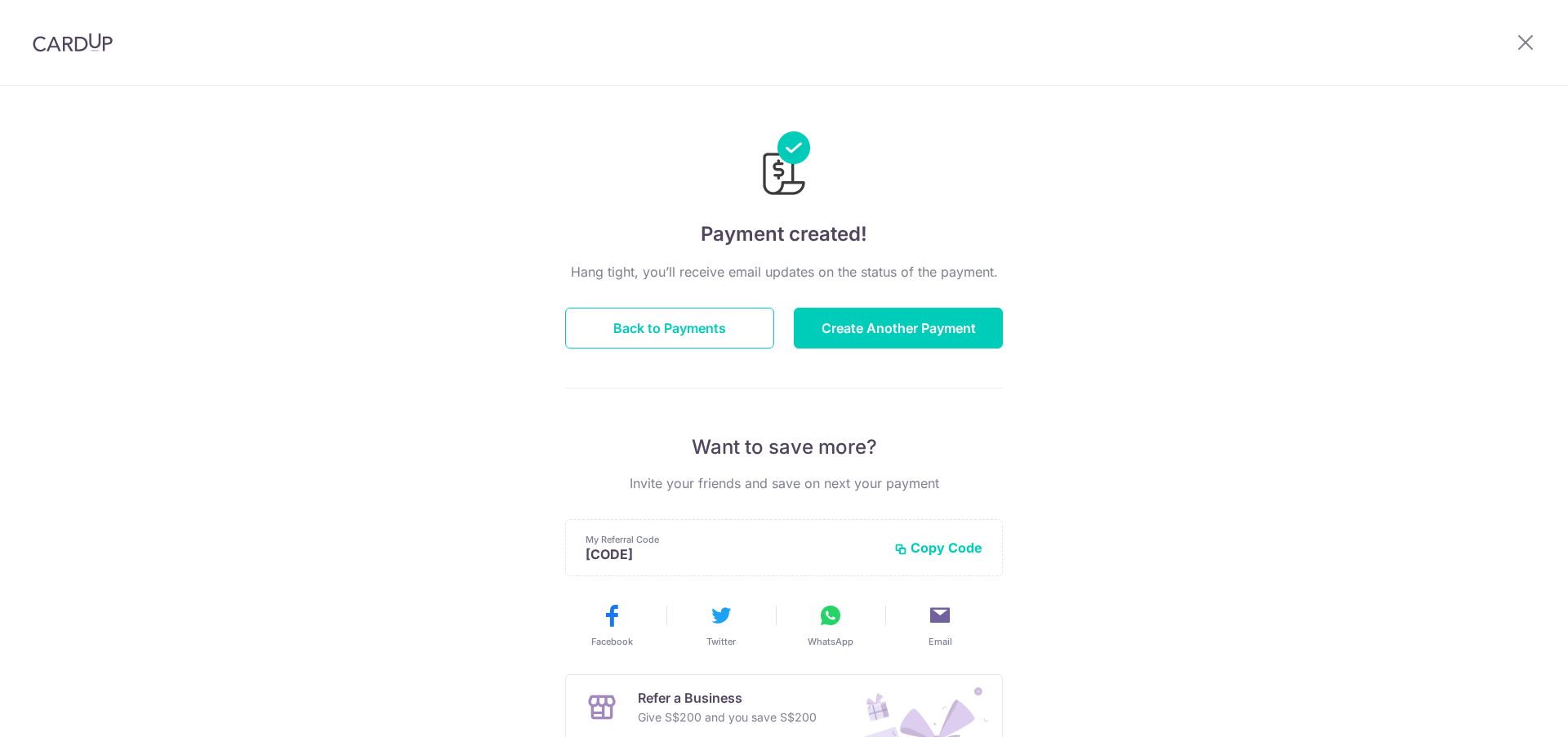 scroll, scrollTop: 0, scrollLeft: 0, axis: both 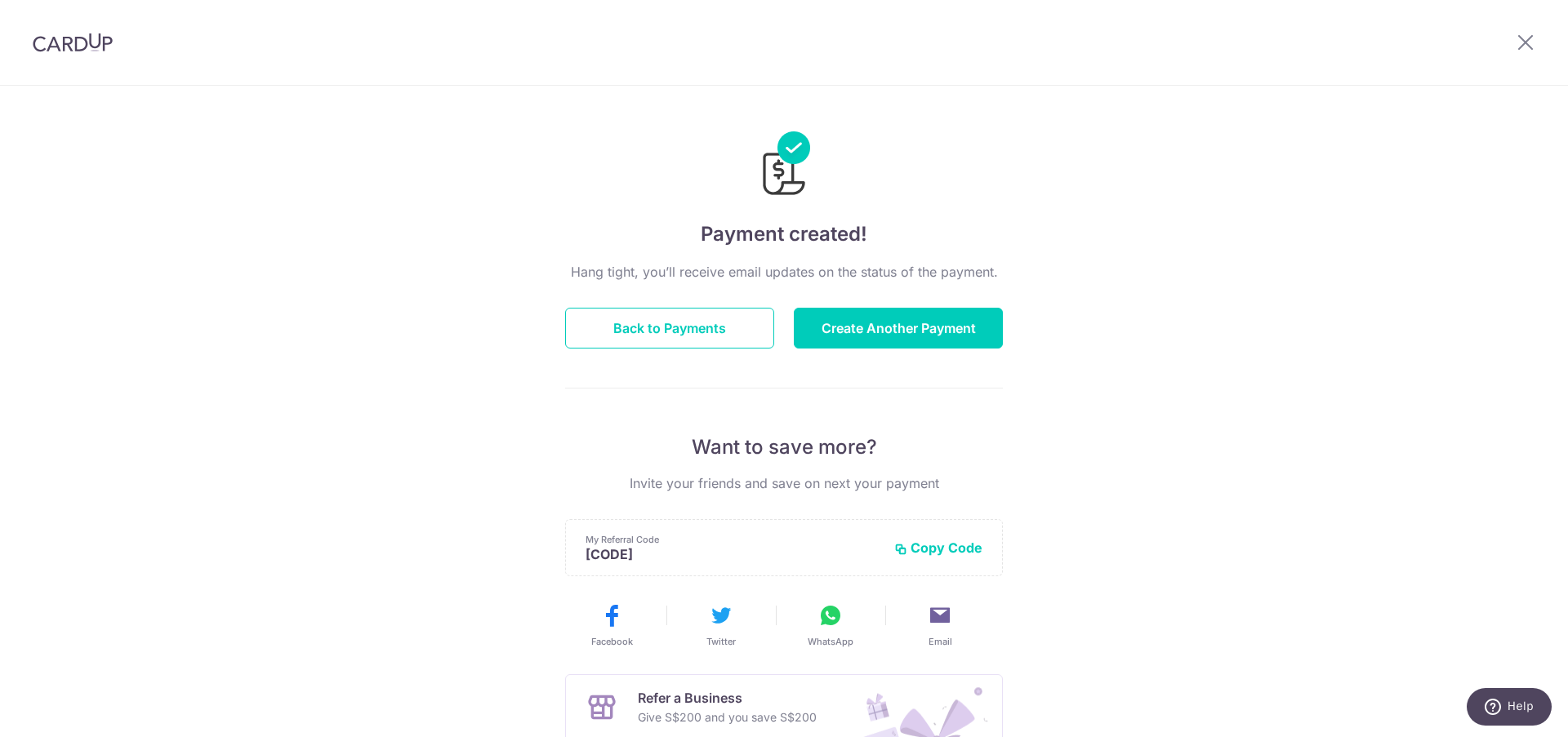 click on "Payment created!
Hang tight, you’ll receive email updates on the status of the payment.
Back to Payments
Create Another Payment
Want to save more?
Invite your friends and save on next your payment
My Referral Code
SHARONW353
Copy Code
Copied
Facebook
Twitter
WhatsApp
Email" at bounding box center (784, 522) 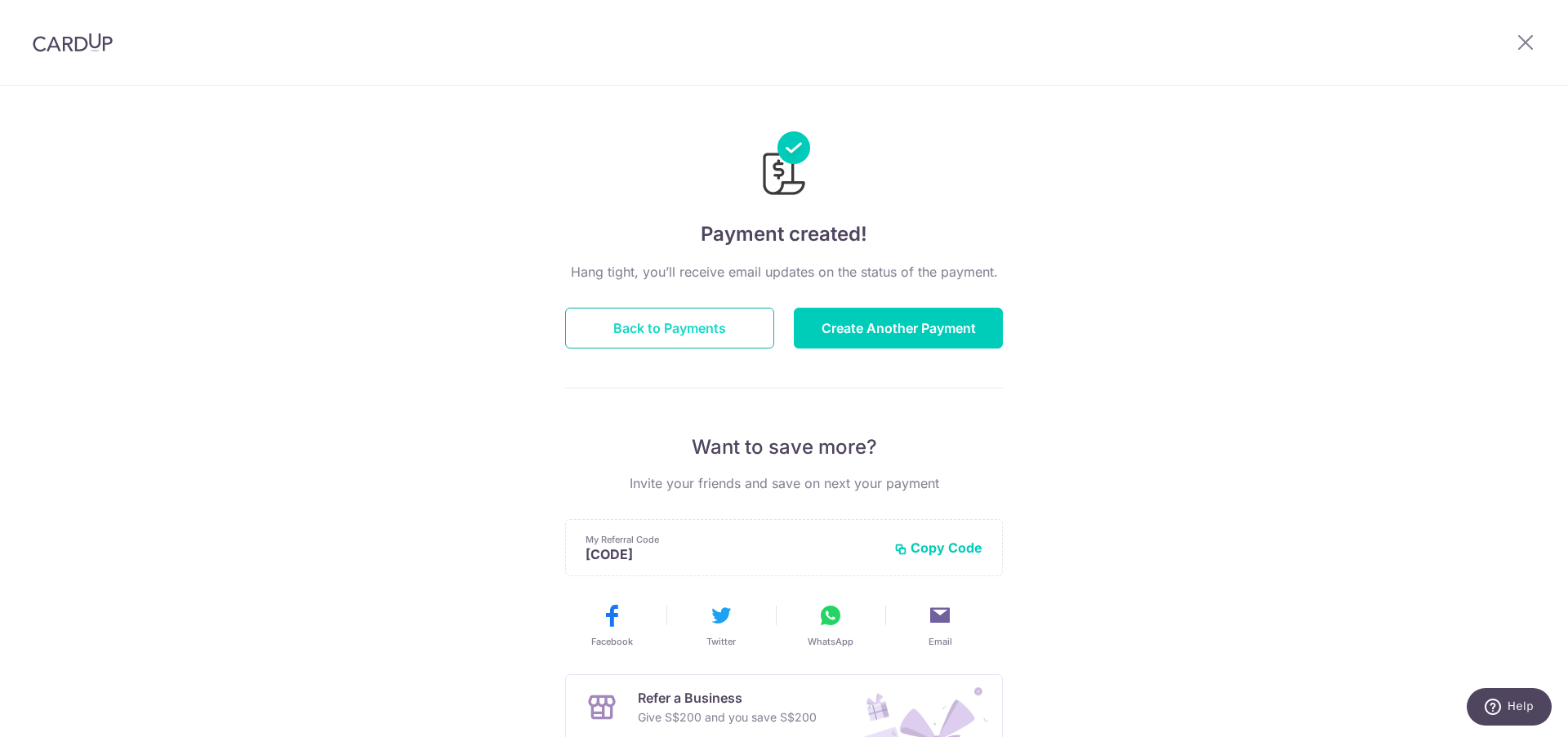 click on "Back to Payments" at bounding box center (670, 328) 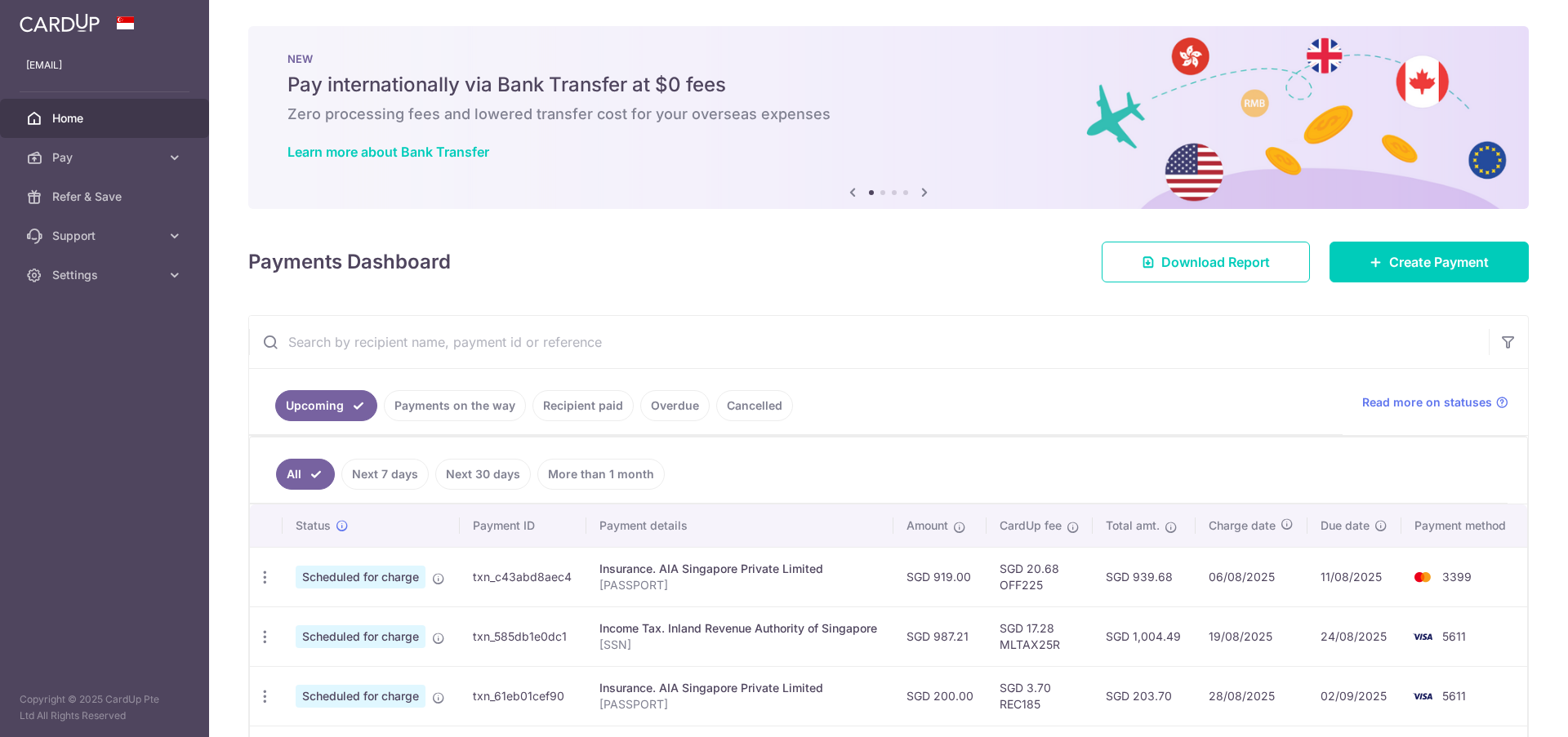 scroll, scrollTop: 0, scrollLeft: 0, axis: both 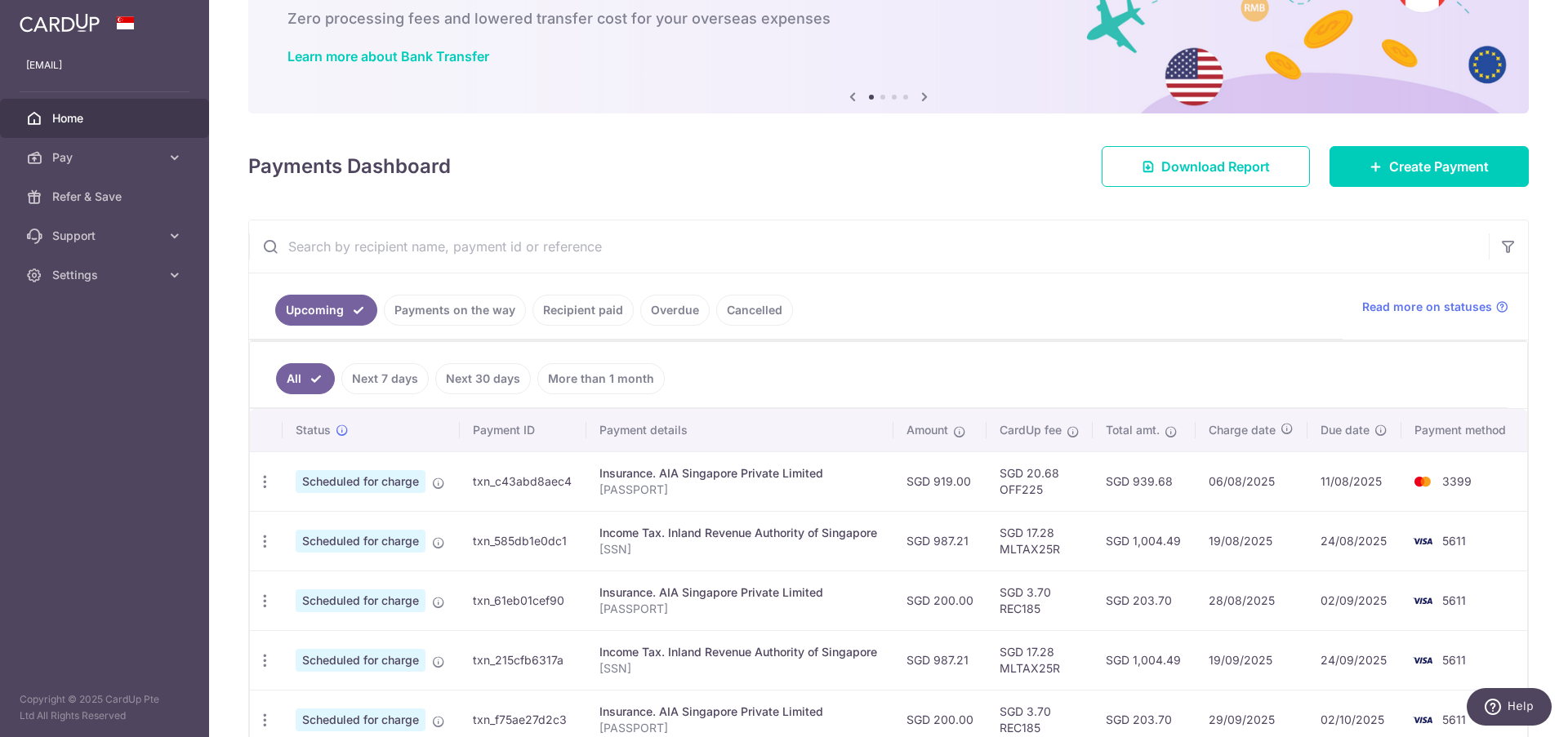 click on "Cancelled" at bounding box center (755, 310) 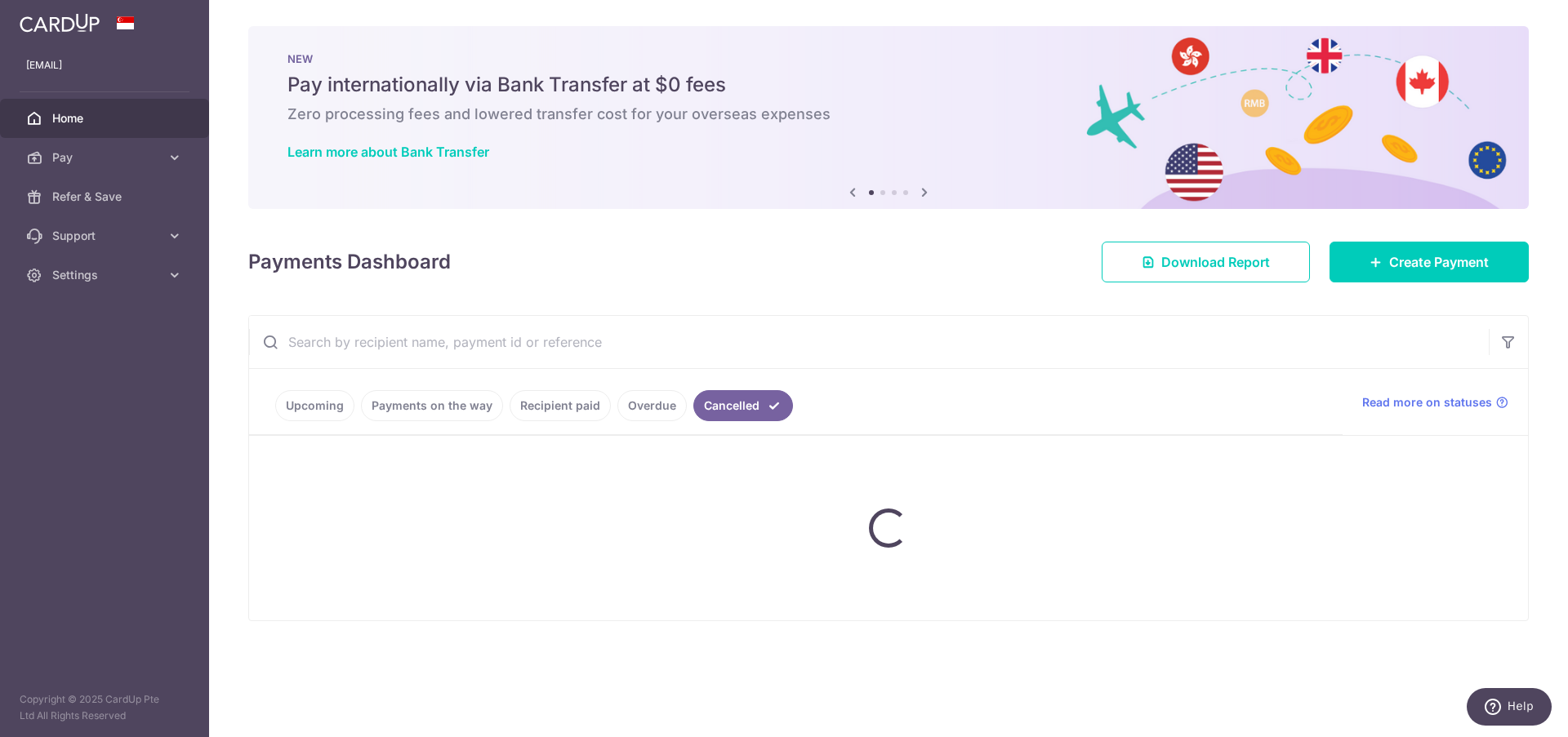 scroll, scrollTop: 0, scrollLeft: 0, axis: both 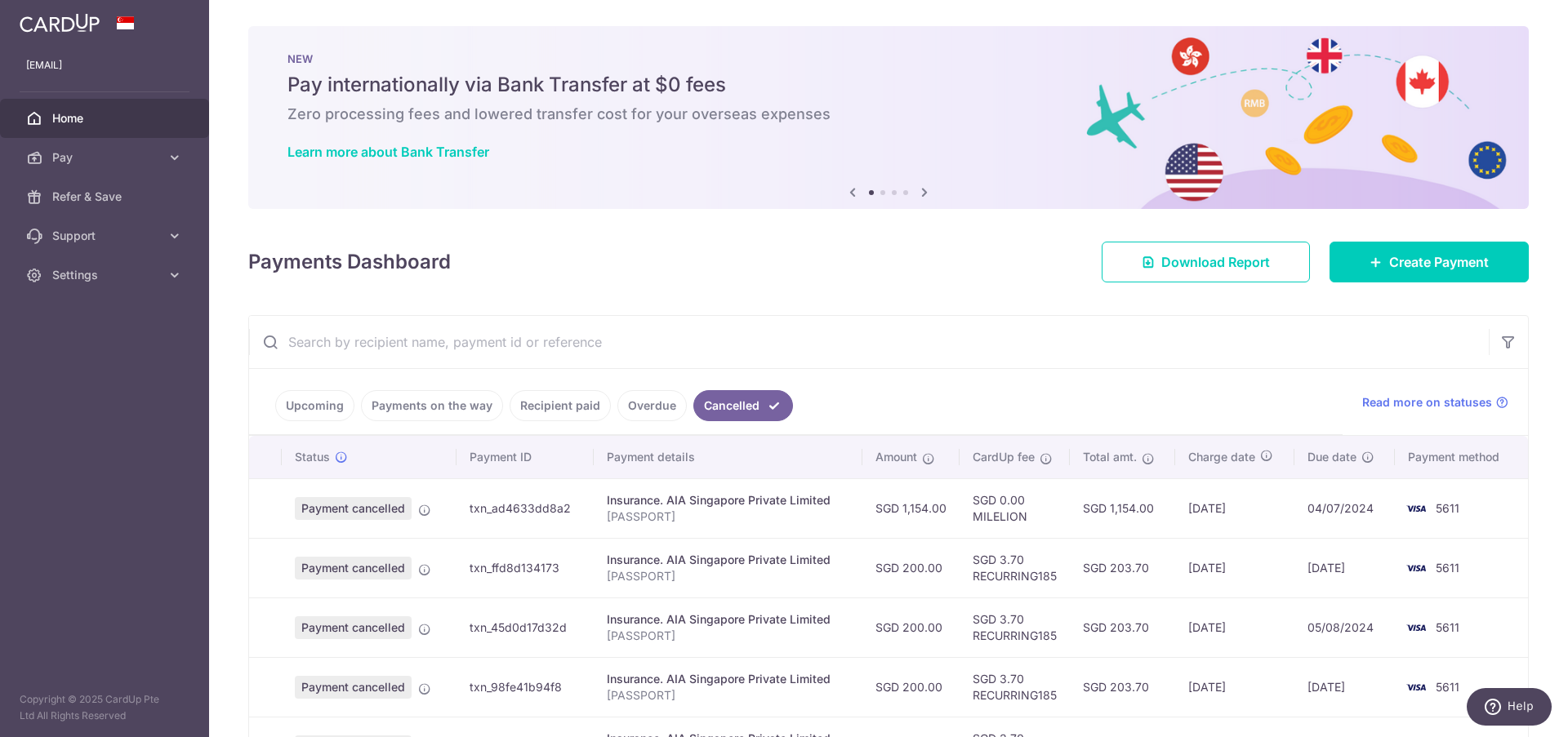 click on "Recipient paid" at bounding box center (560, 406) 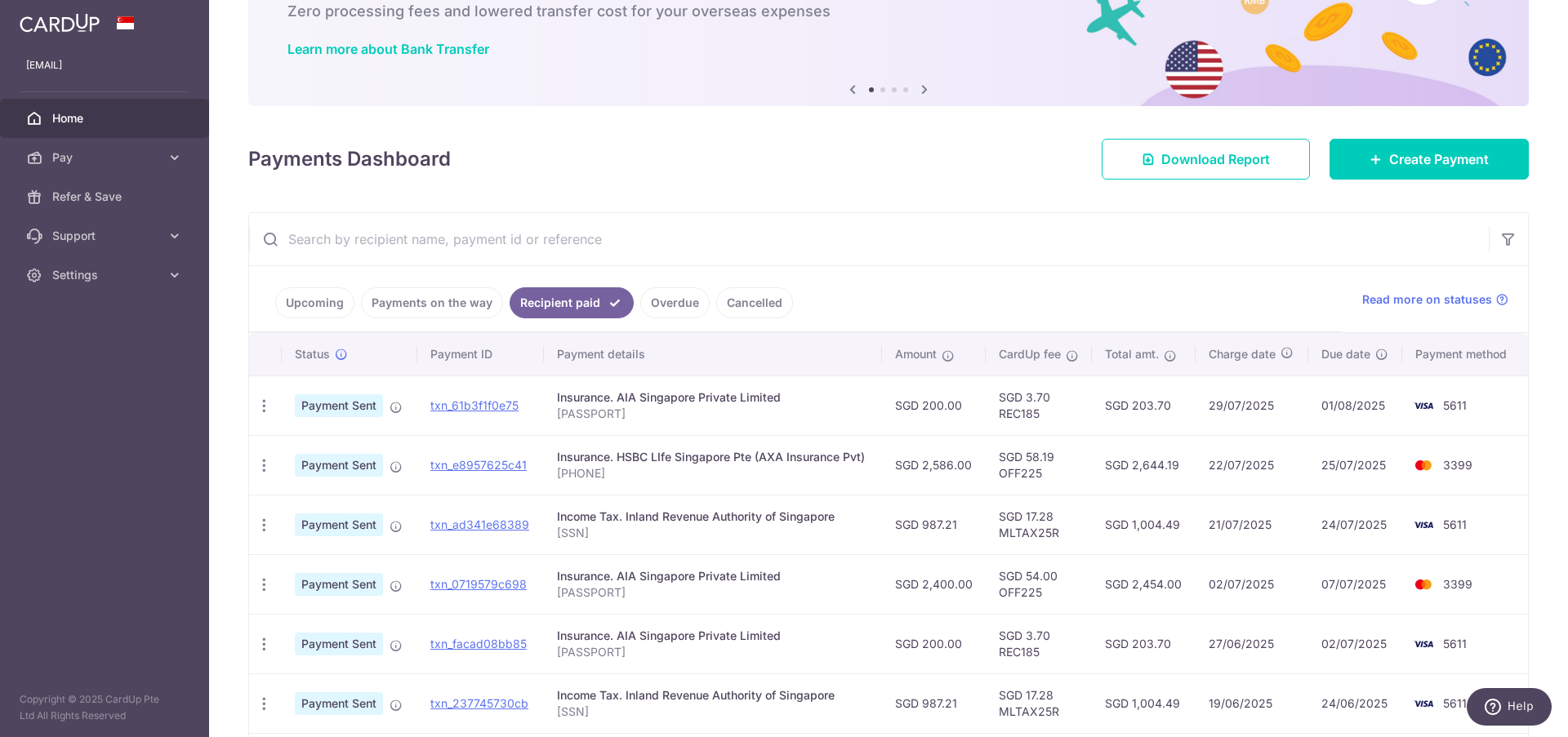 scroll, scrollTop: 106, scrollLeft: 0, axis: vertical 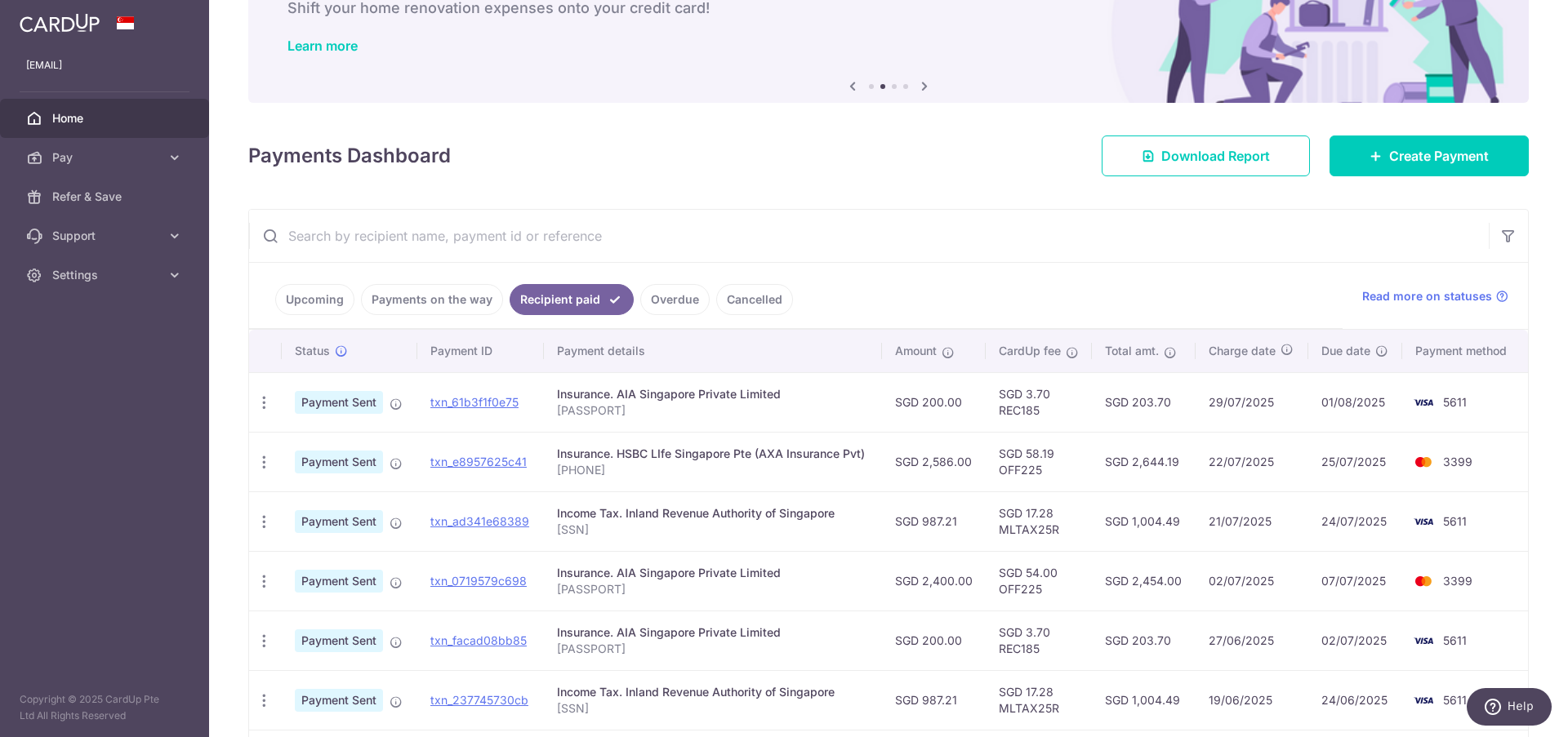drag, startPoint x: 978, startPoint y: 469, endPoint x: 734, endPoint y: 463, distance: 244.074 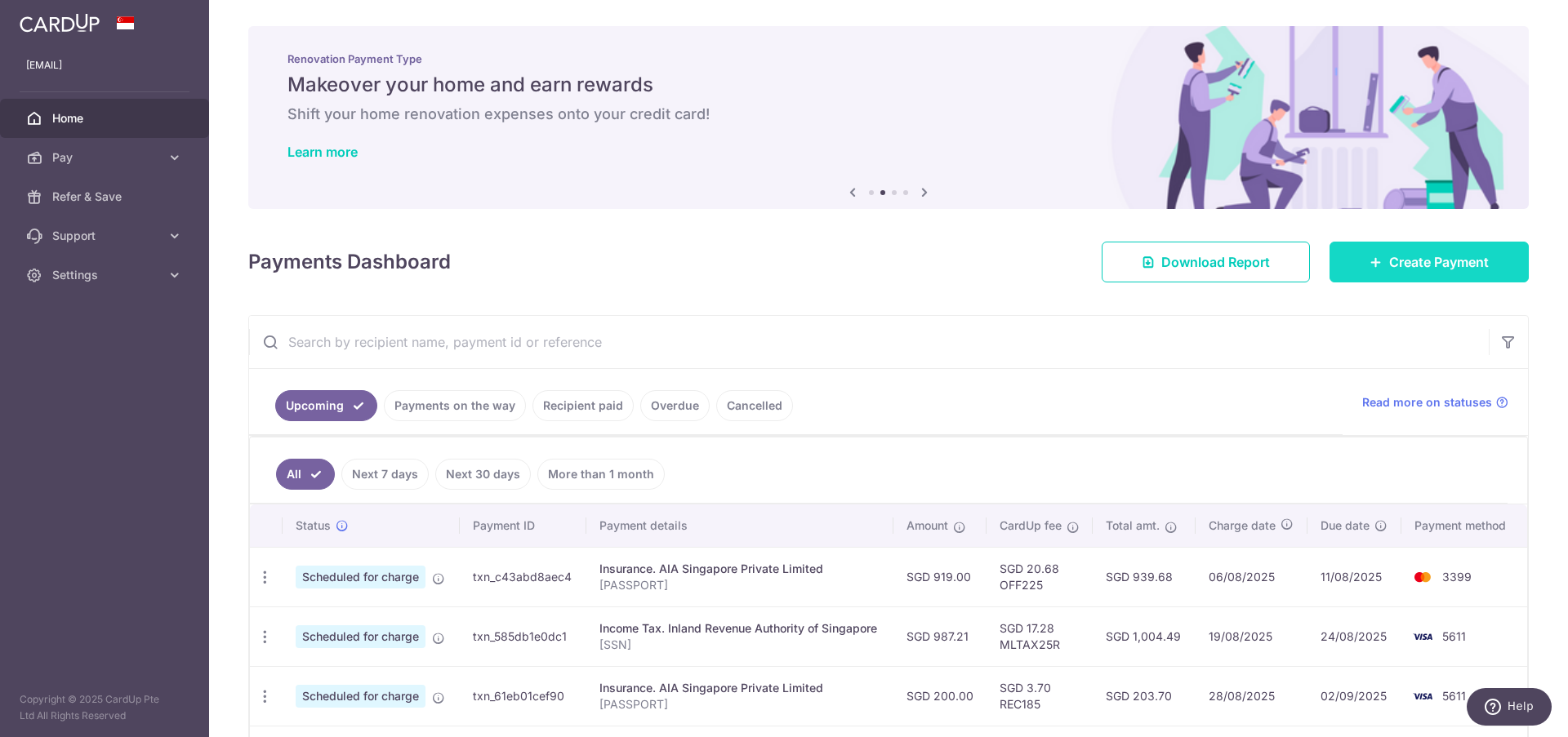 click on "Create Payment" at bounding box center [1439, 262] 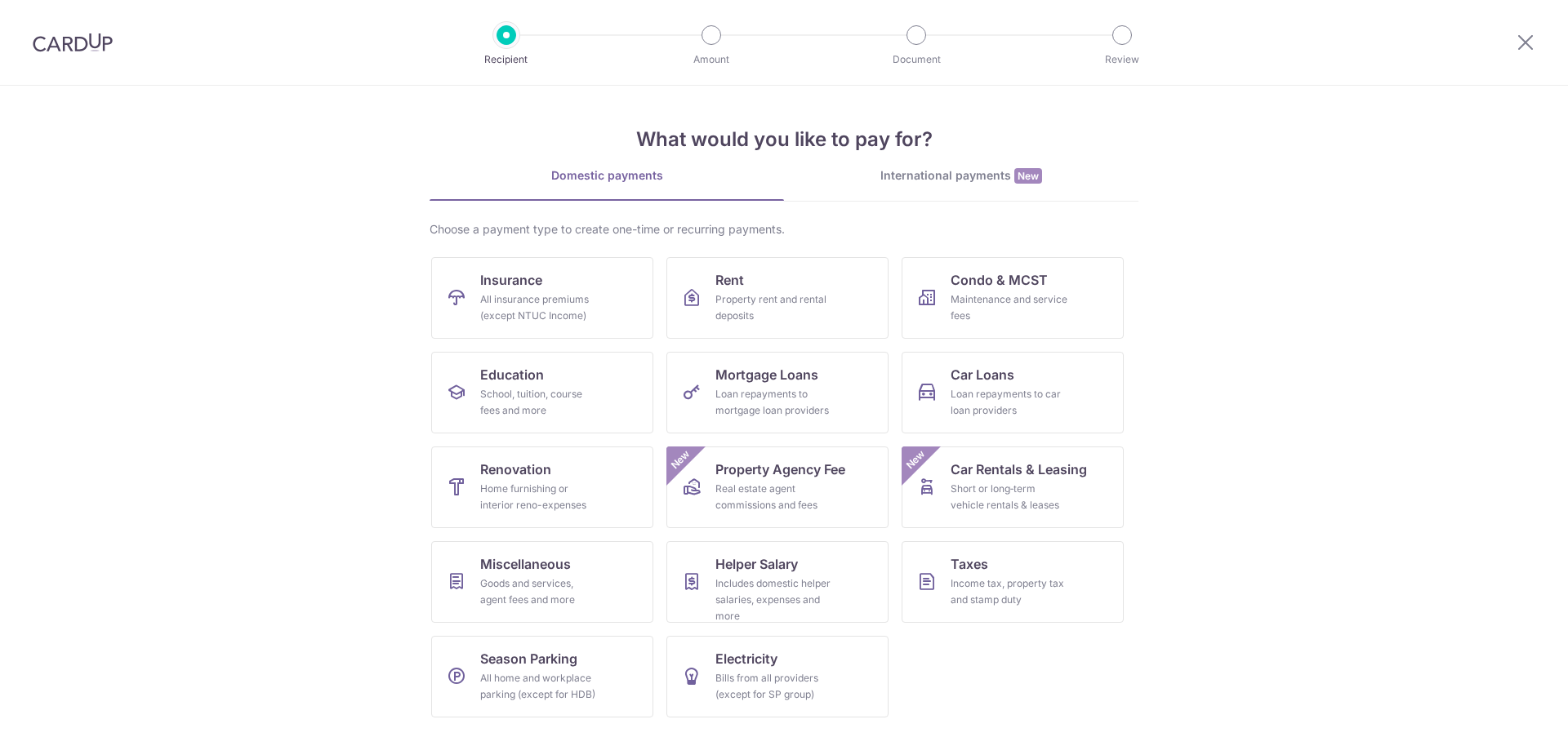 scroll, scrollTop: 0, scrollLeft: 0, axis: both 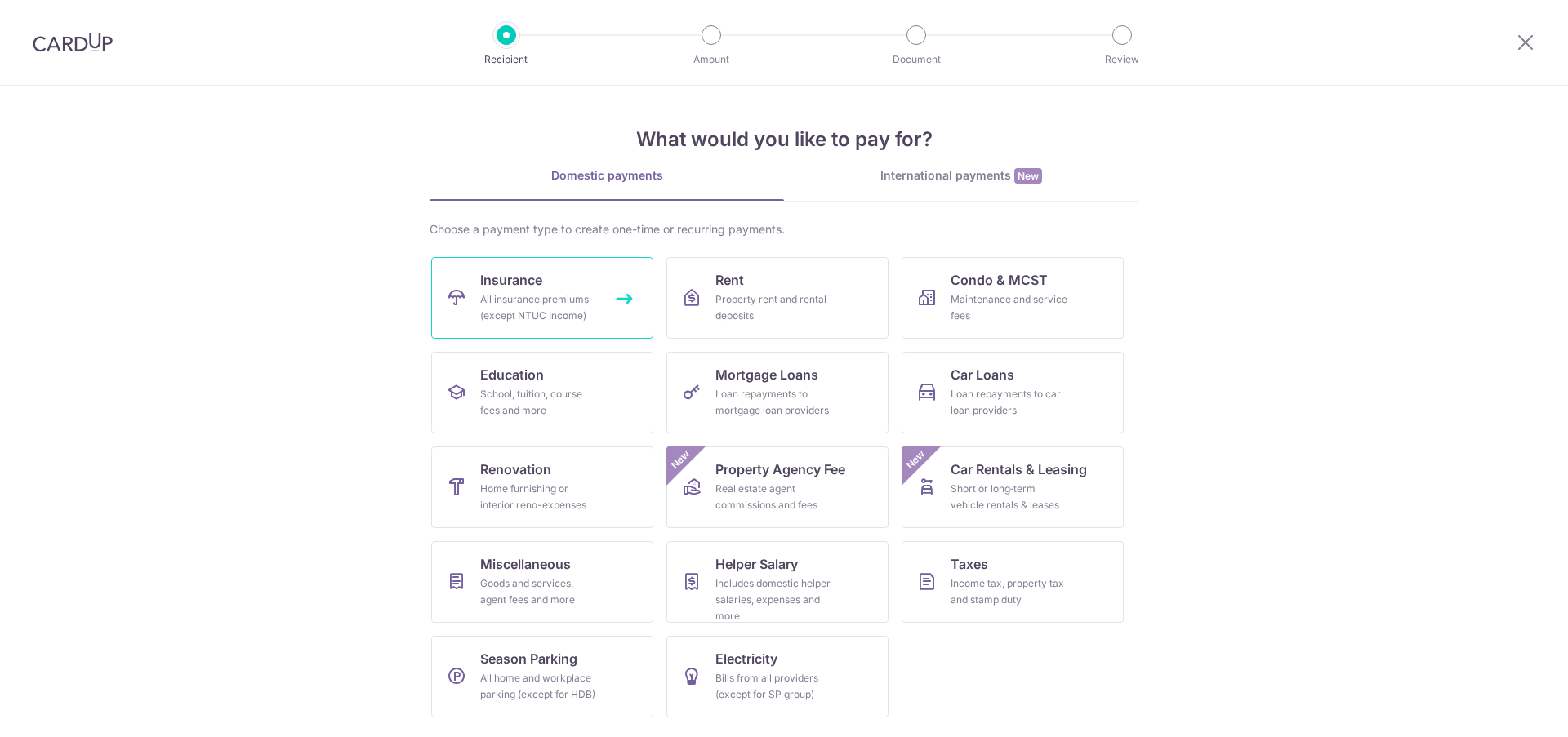 click on "All insurance premiums (except NTUC Income)" at bounding box center (539, 308) 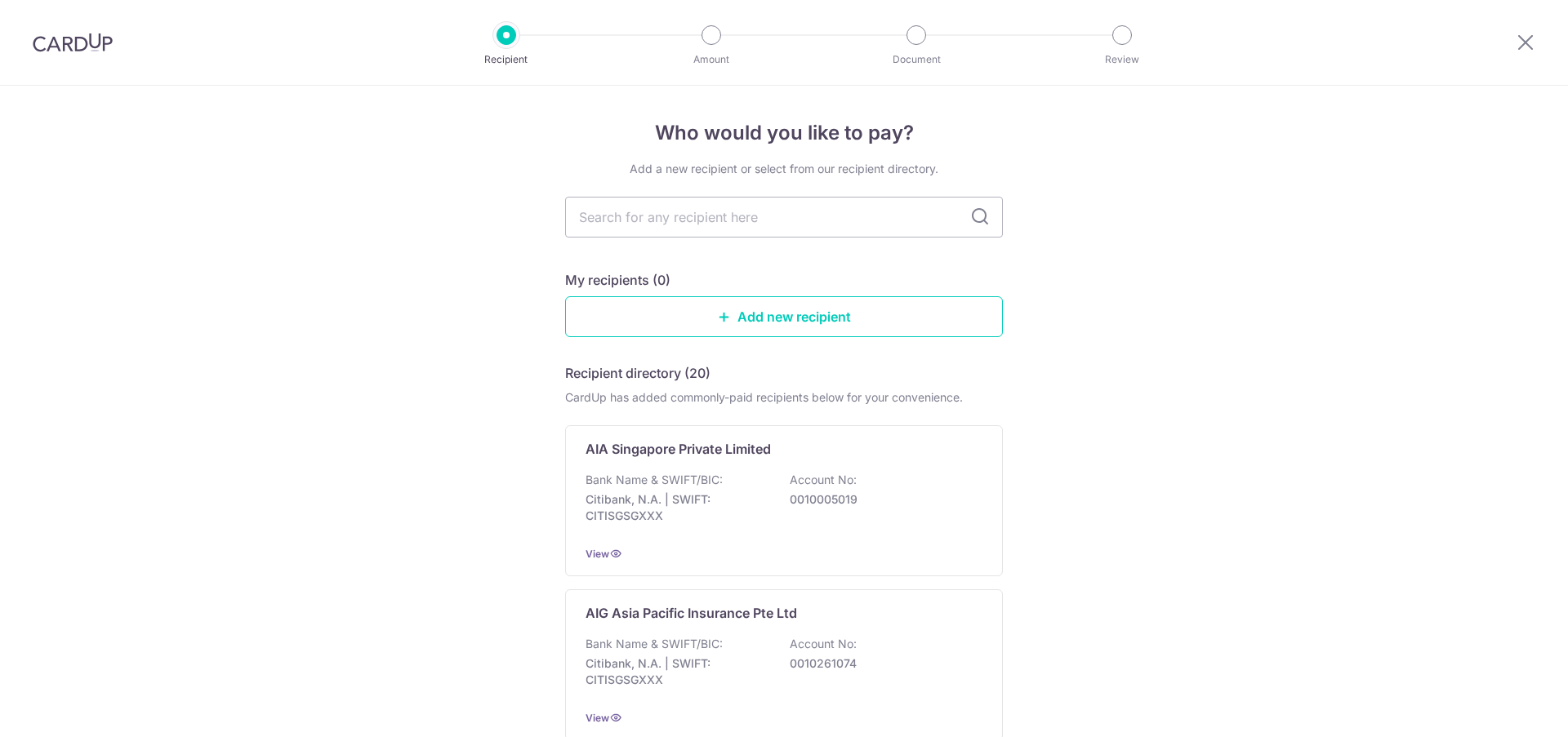 scroll, scrollTop: 0, scrollLeft: 0, axis: both 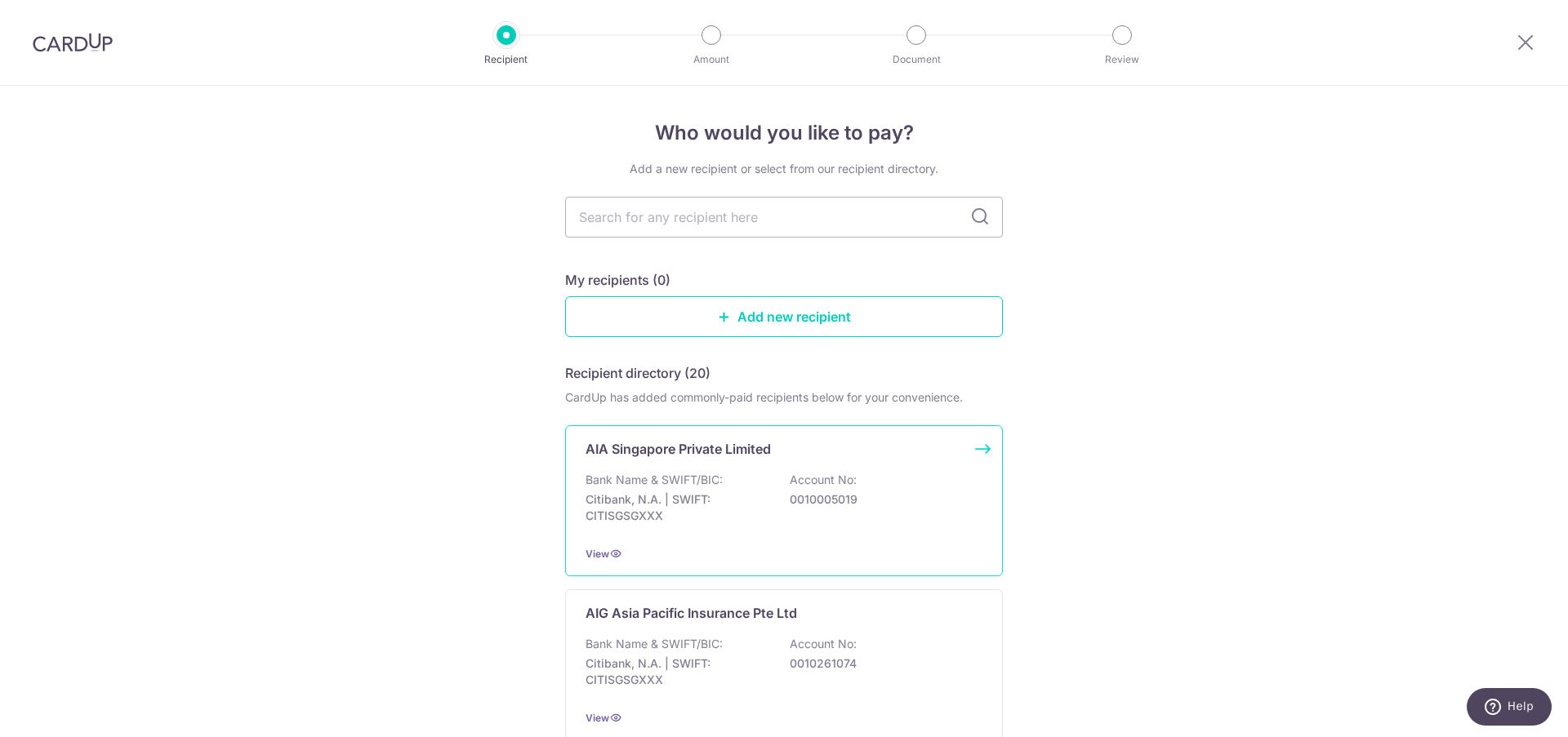 click on "AIA Singapore Private Limited
Bank Name & SWIFT/BIC:
Citibank, N.A. | SWIFT: CITISGSGXXX
Account No:
0010005019
View" at bounding box center (784, 500) 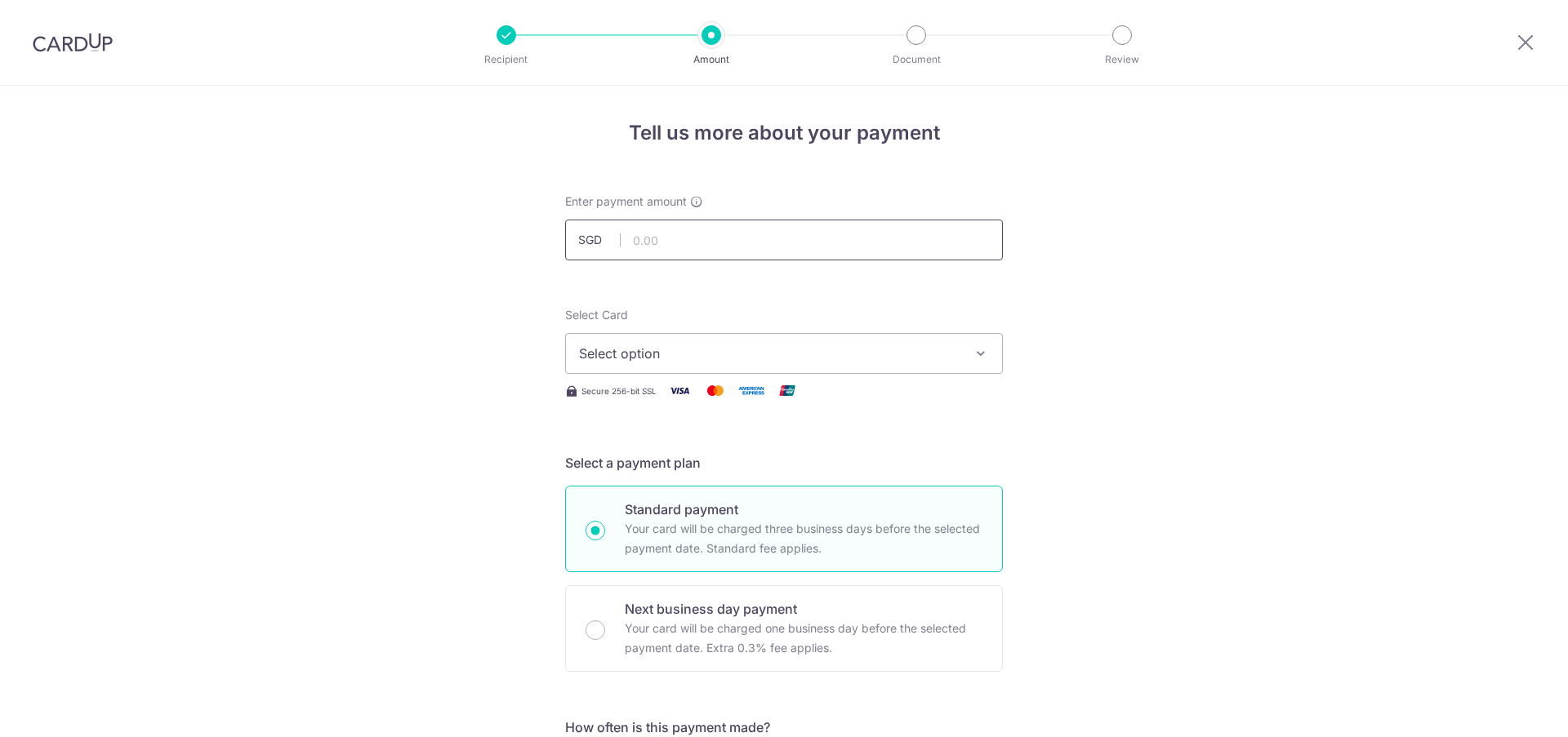 scroll, scrollTop: 0, scrollLeft: 0, axis: both 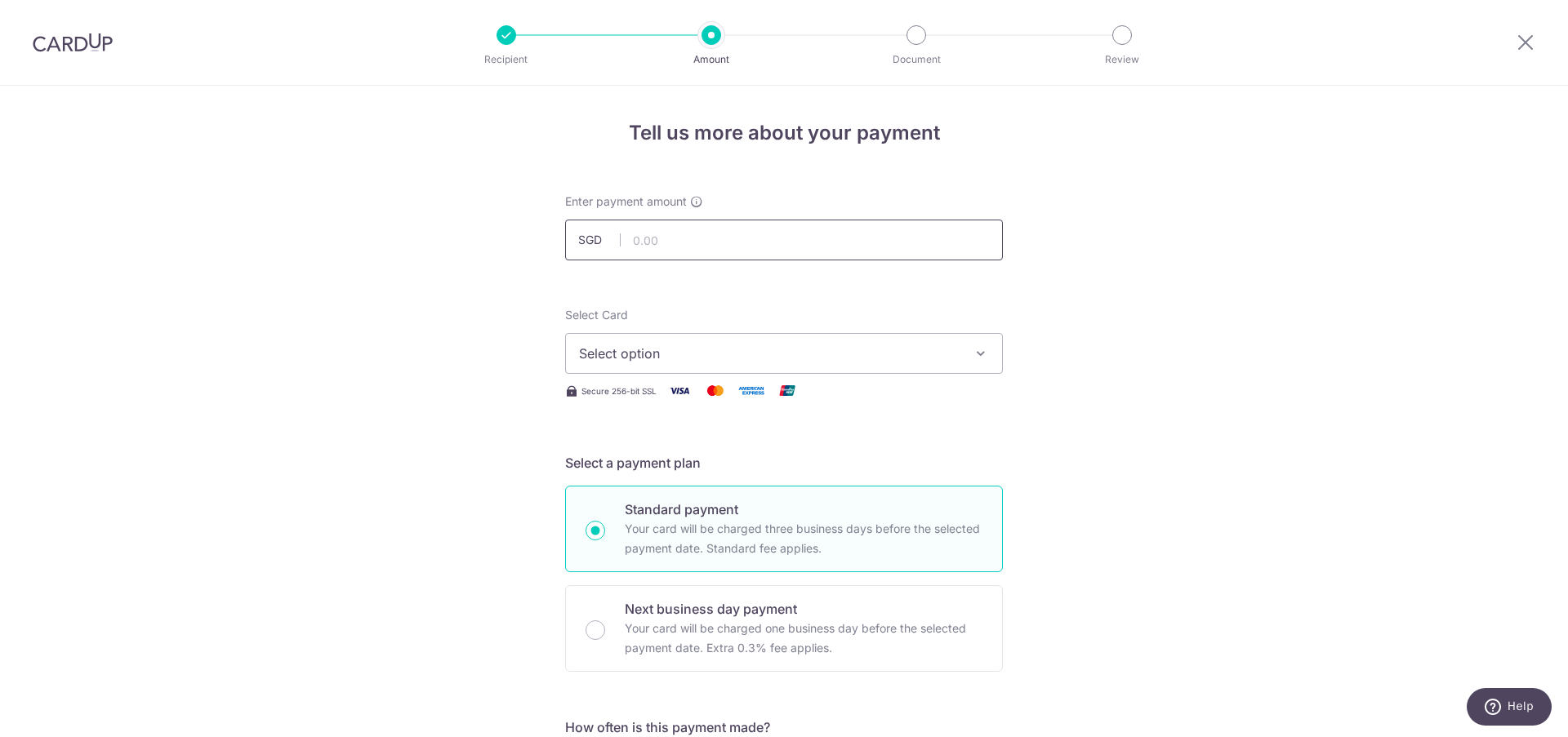 paste on "1,004.50" 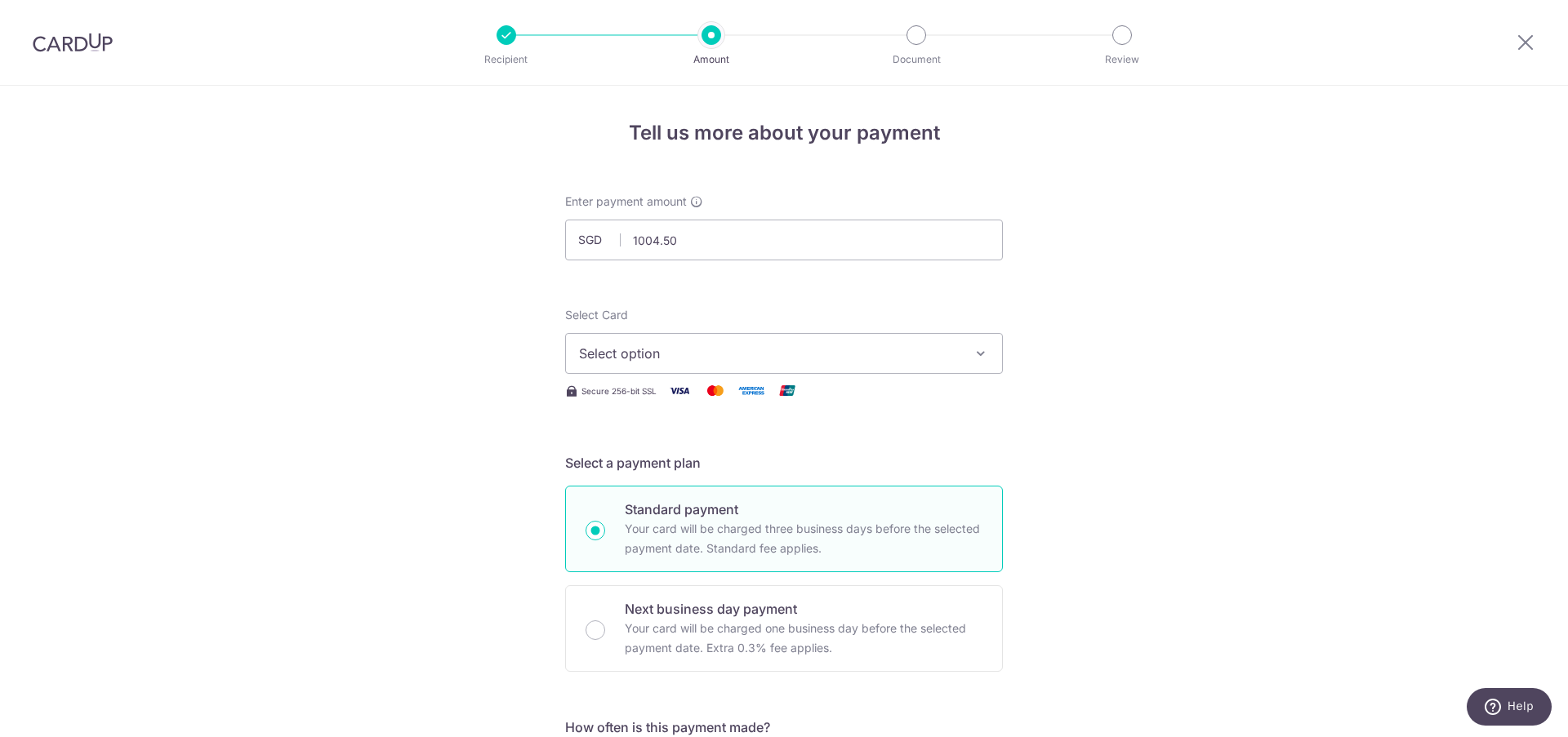 type on "1,004.50" 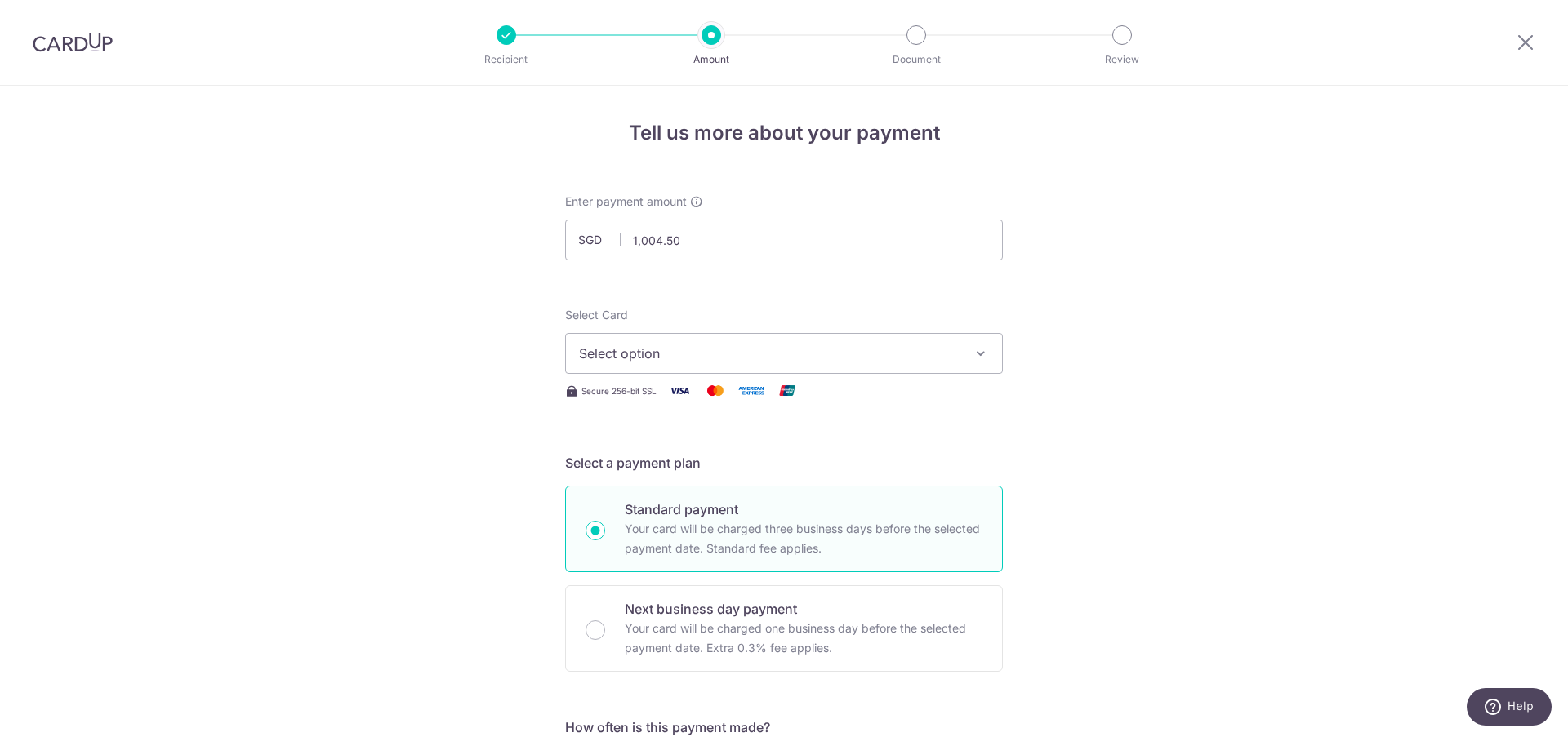 click on "Select option" at bounding box center [784, 353] 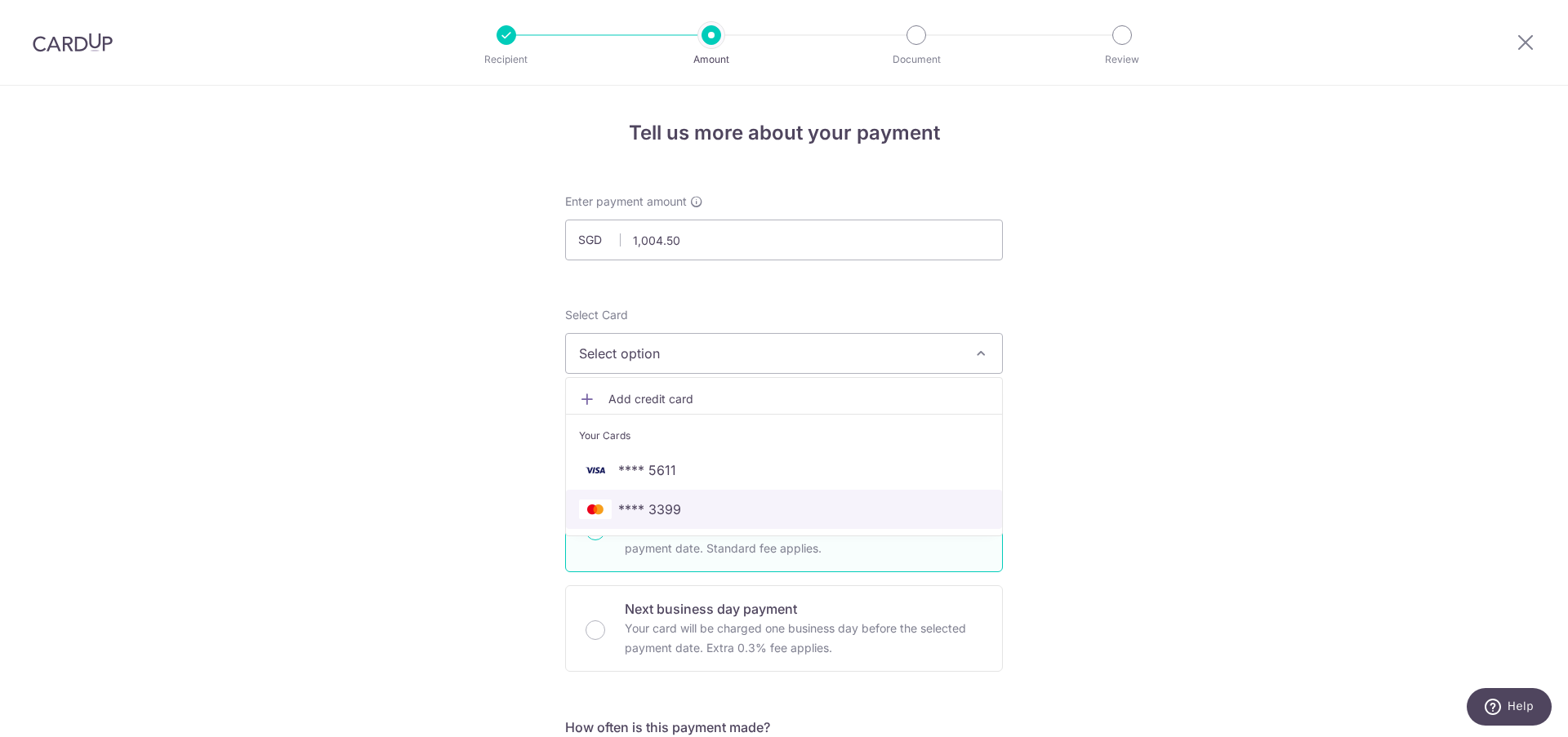 click on "**** 3399" at bounding box center (649, 509) 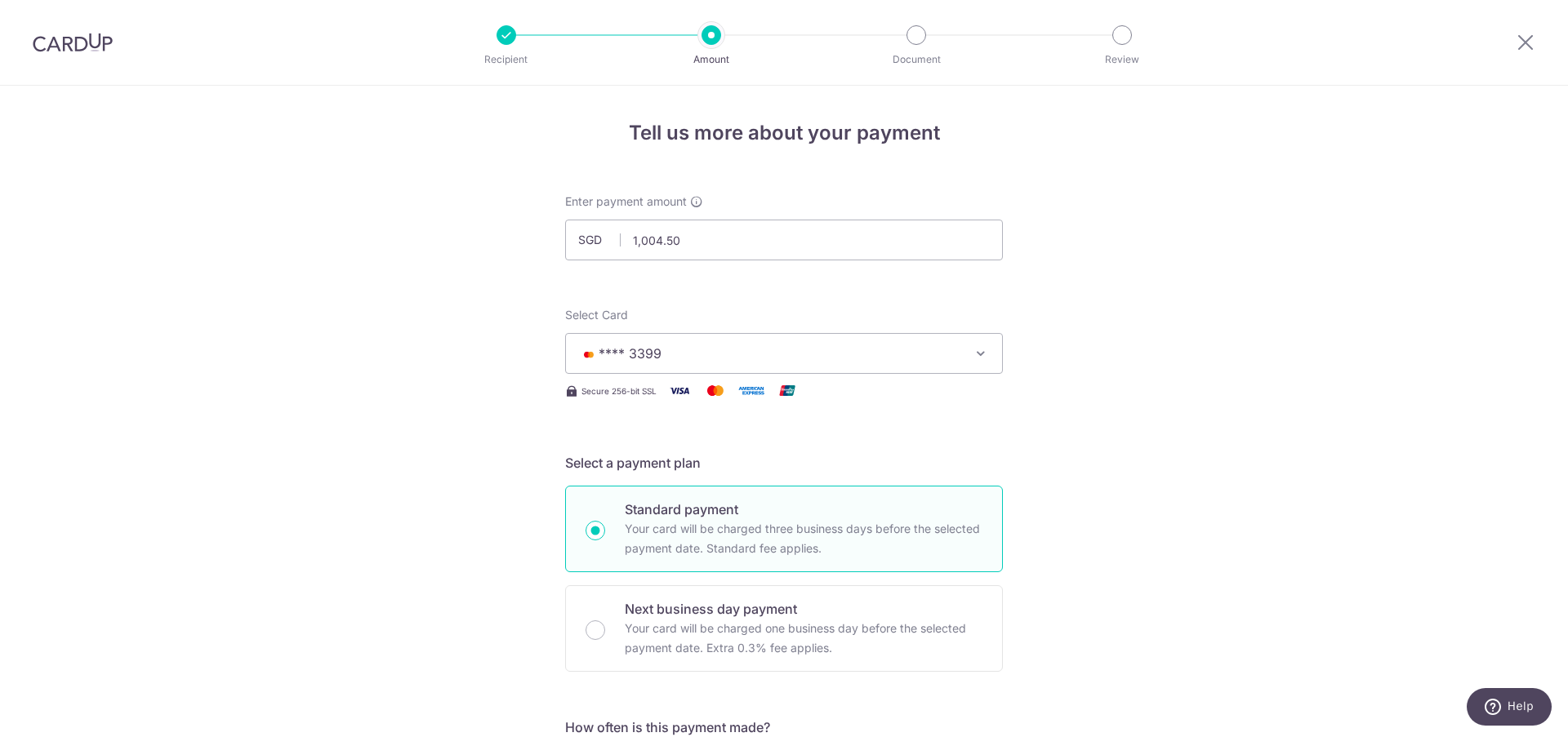 scroll, scrollTop: 548, scrollLeft: 0, axis: vertical 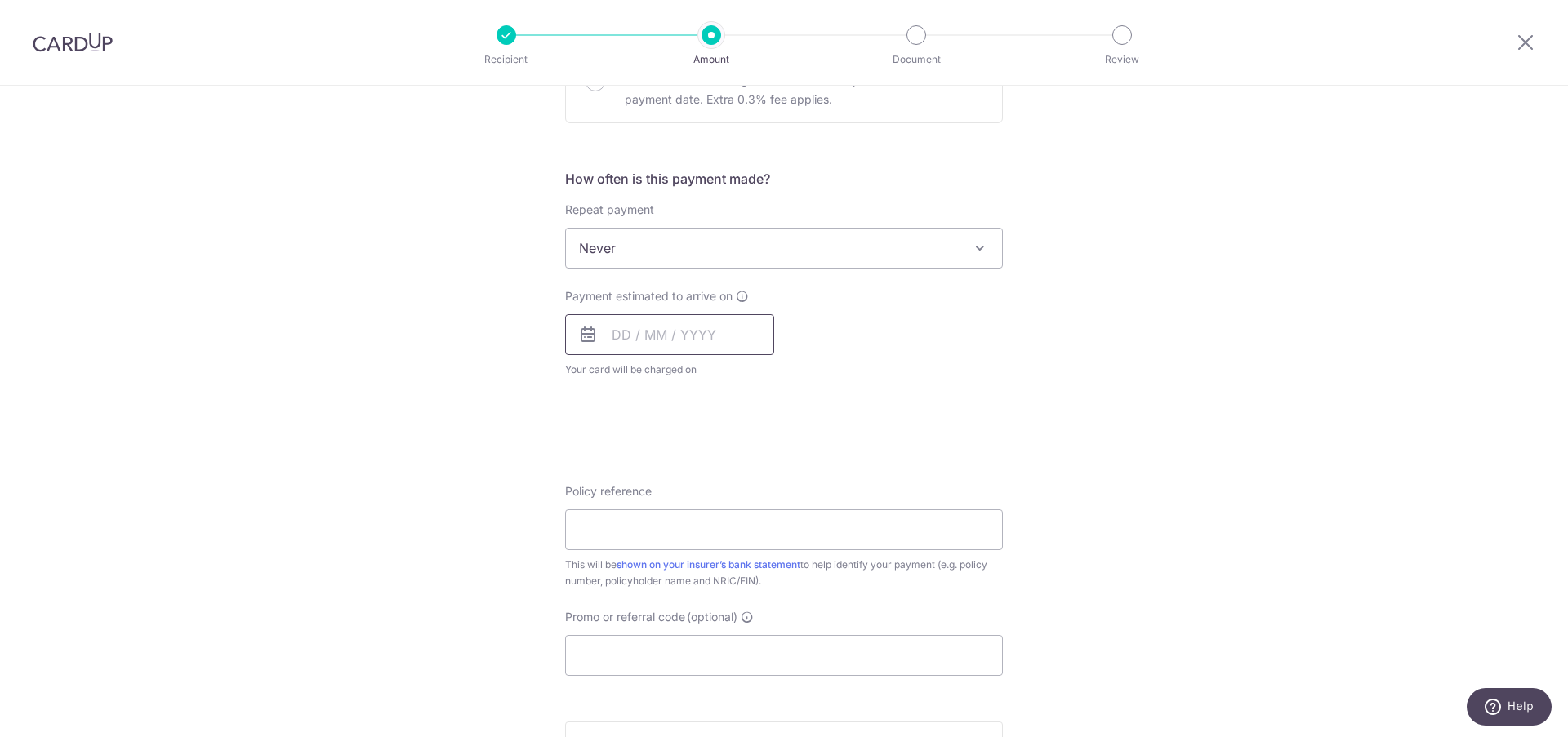 click at bounding box center (670, 335) 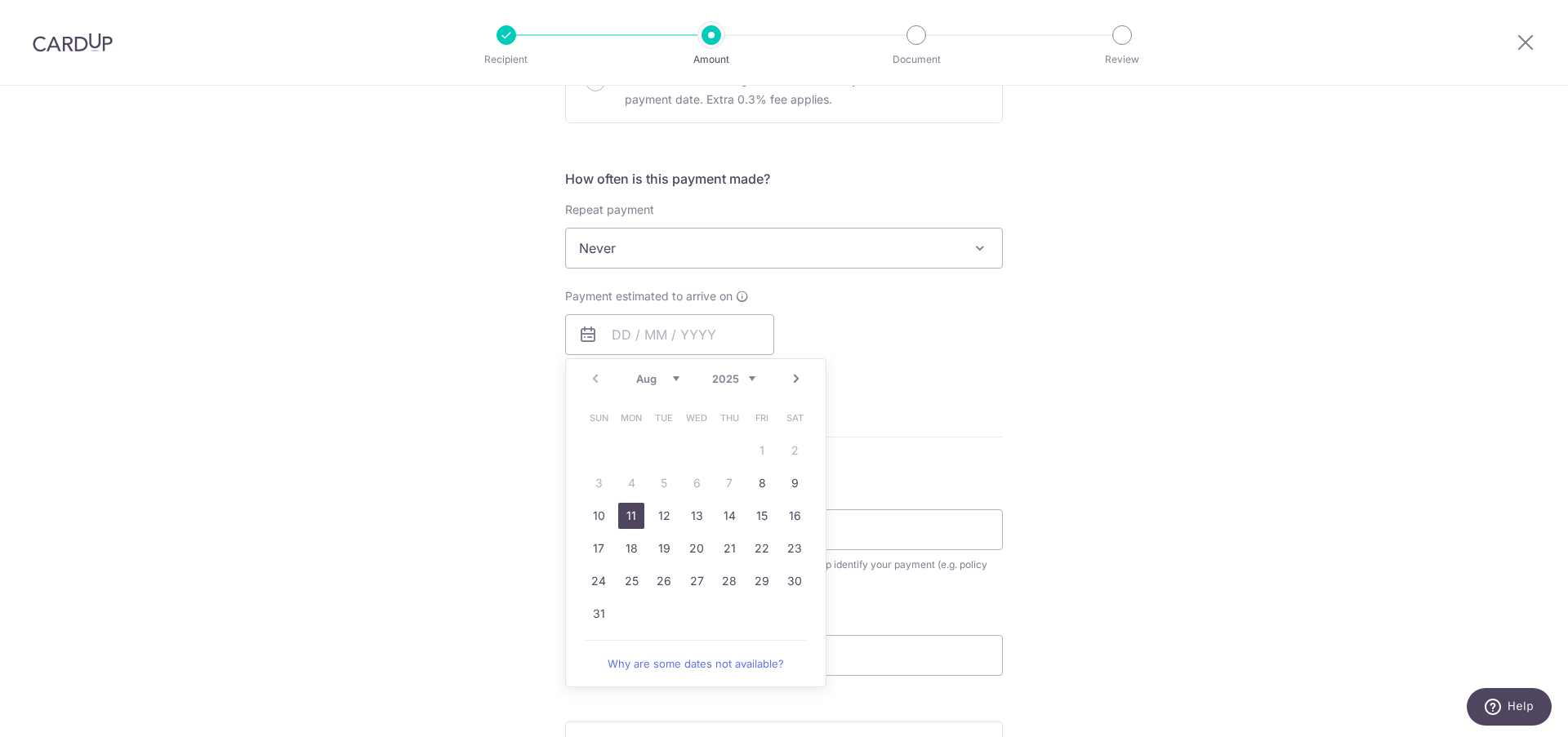 click on "11" at bounding box center [631, 516] 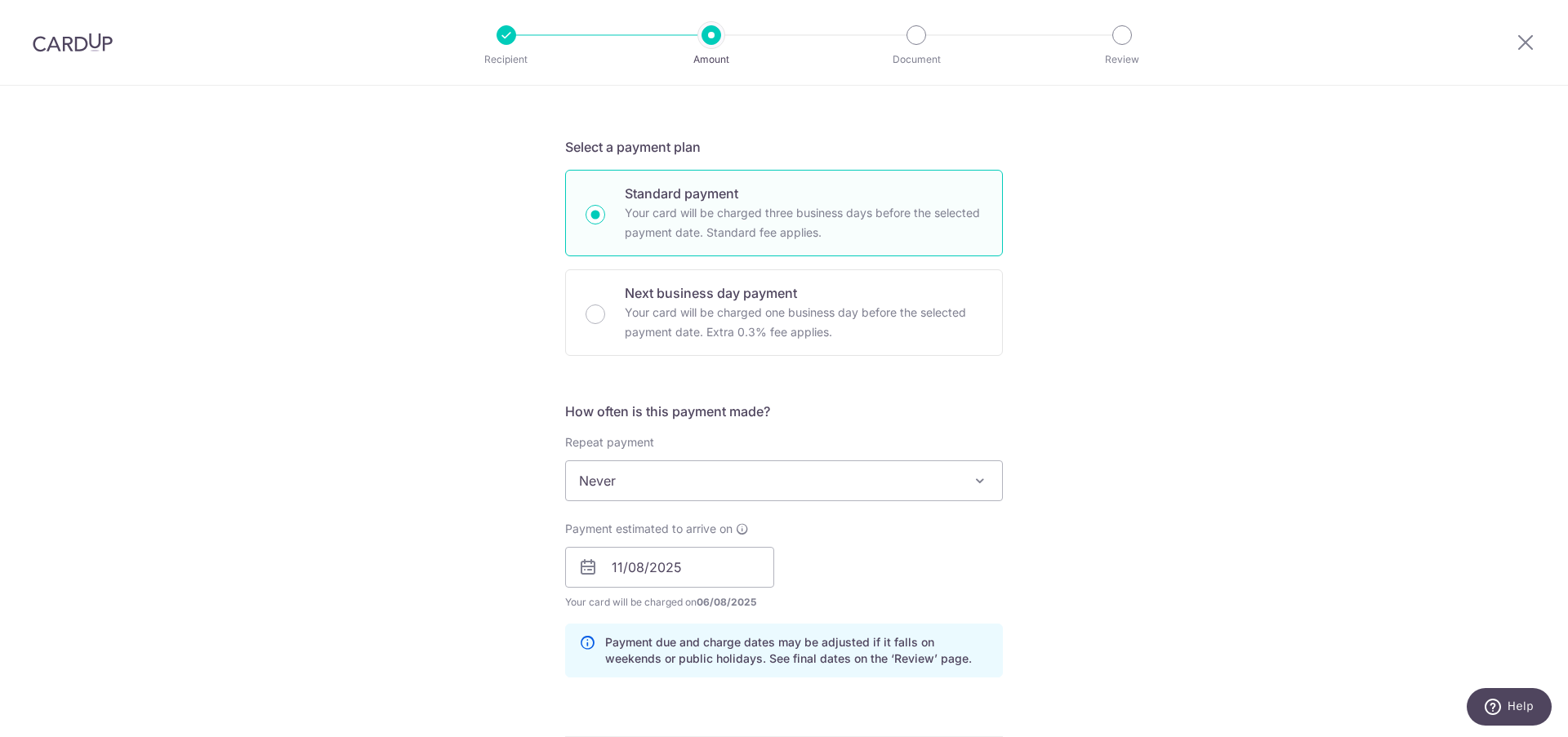 scroll, scrollTop: 646, scrollLeft: 0, axis: vertical 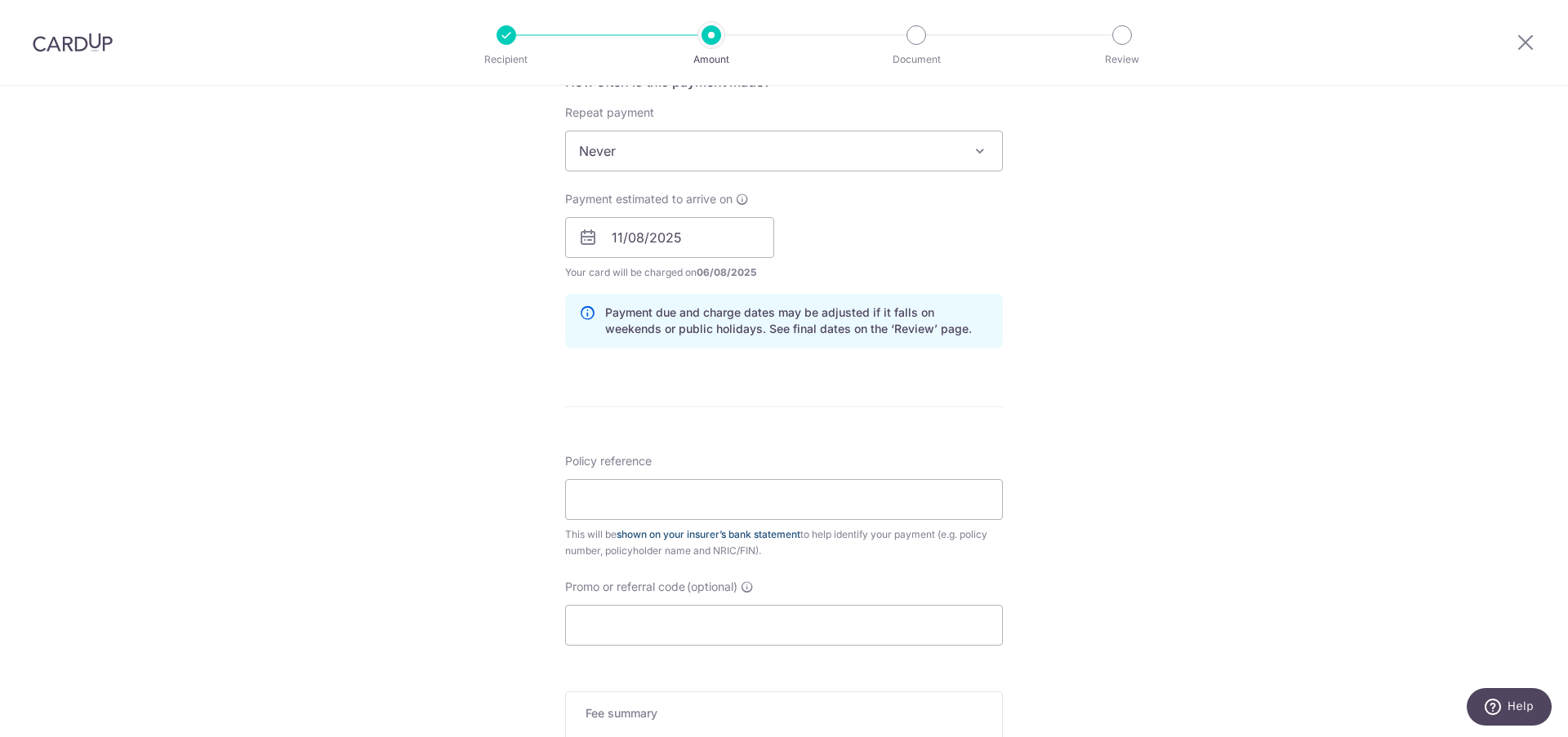 click on "shown on your insurer’s bank statement" at bounding box center [708, 534] 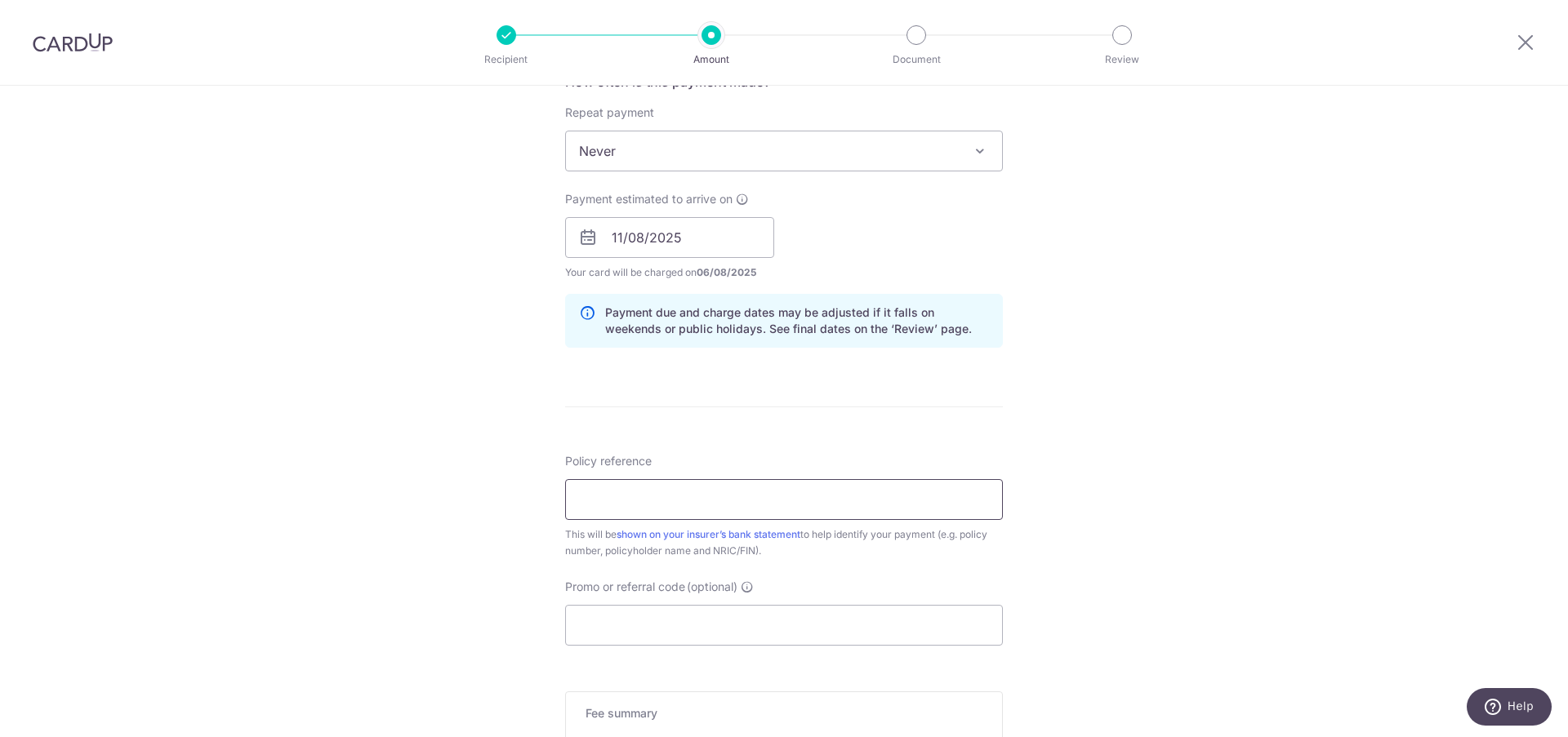 click on "Policy reference" at bounding box center (784, 499) 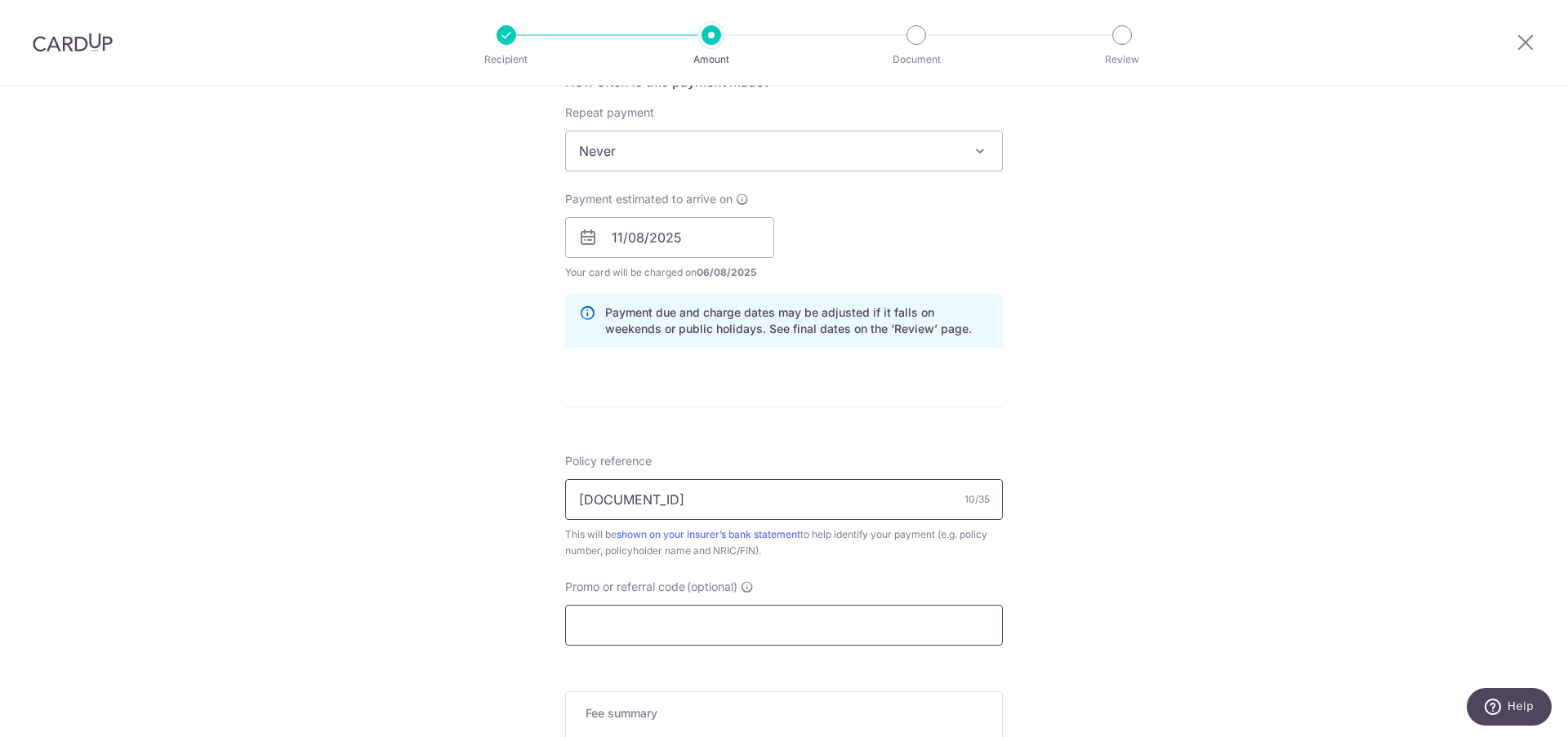type on "[PASSPORT]" 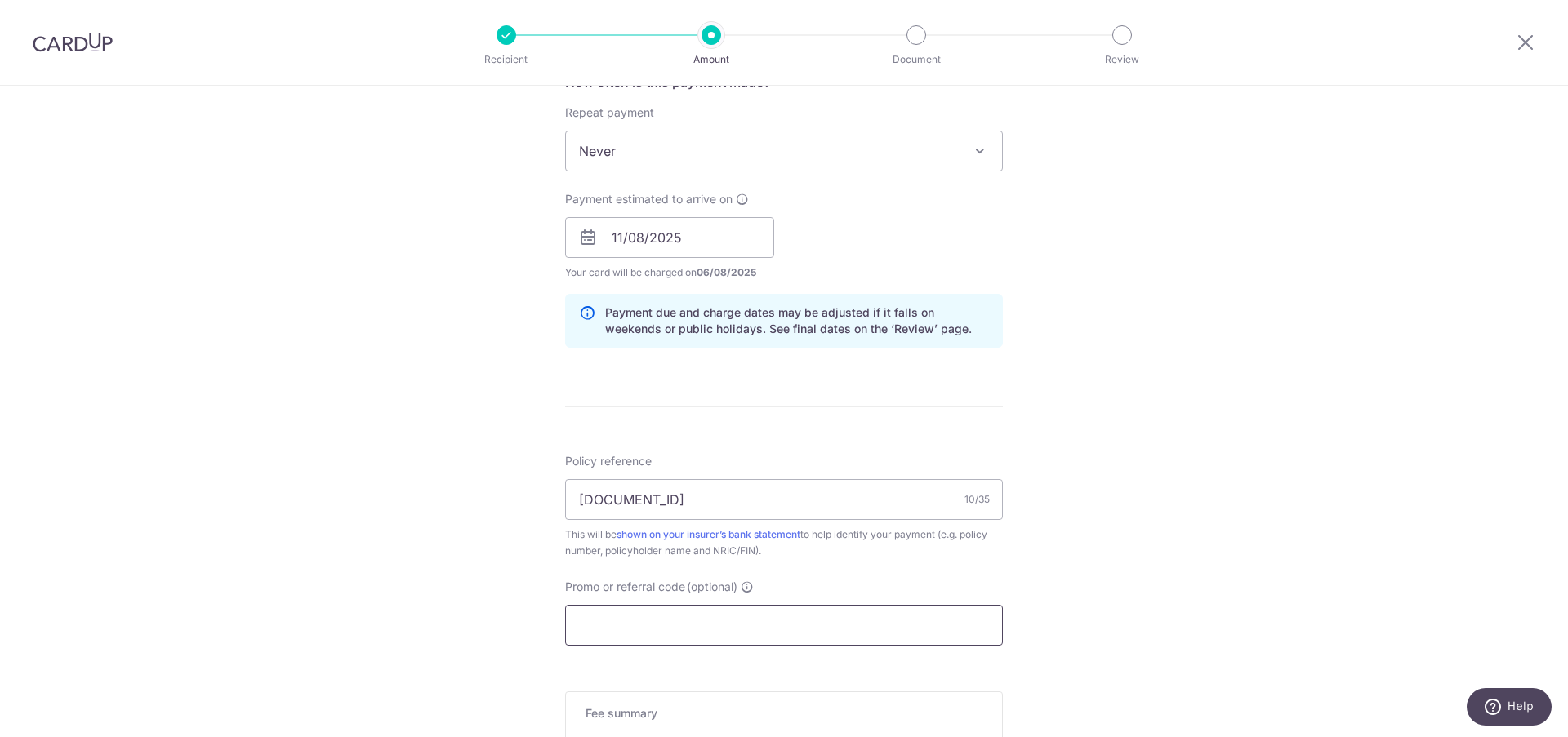 click on "Promo or referral code
(optional)" at bounding box center [784, 625] 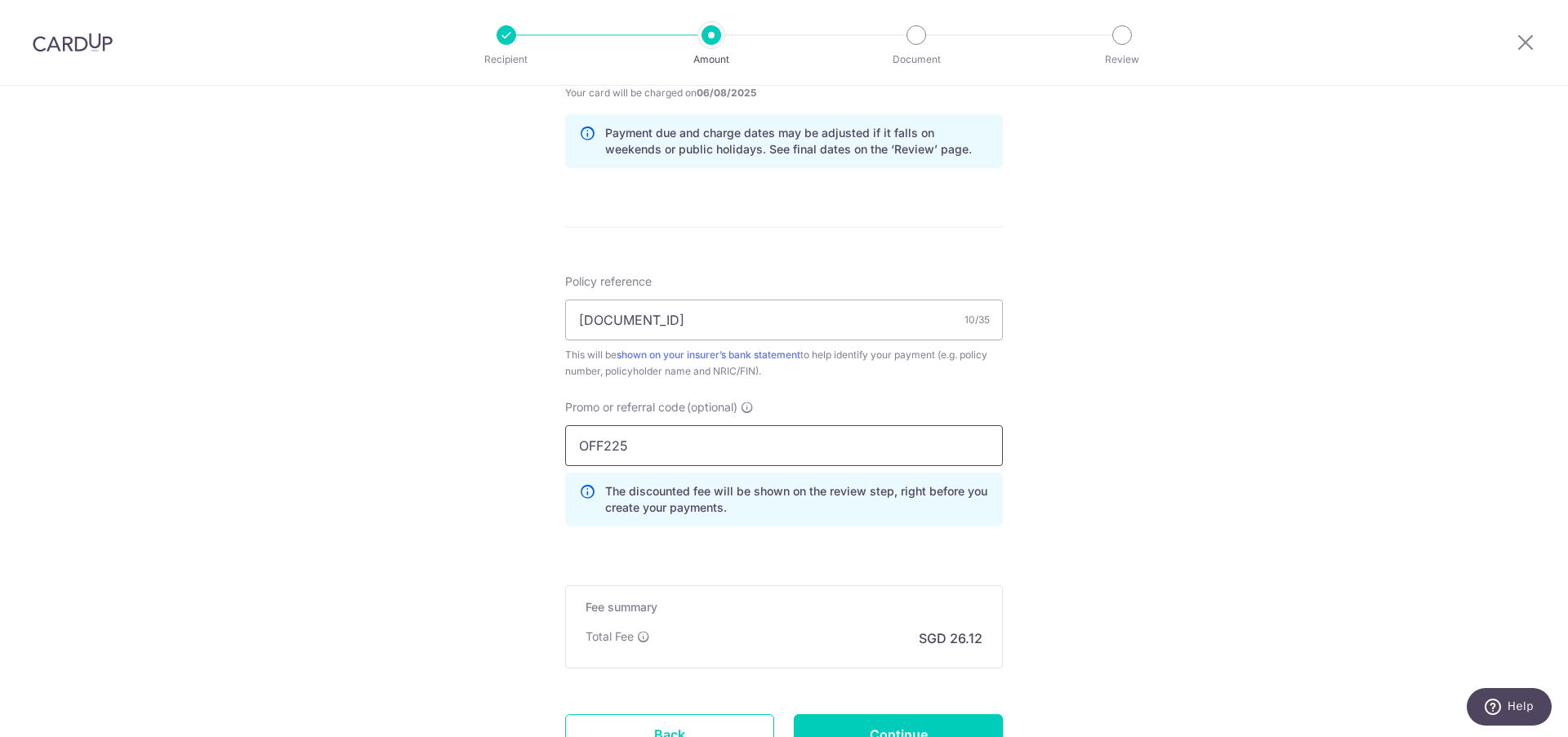scroll, scrollTop: 846, scrollLeft: 0, axis: vertical 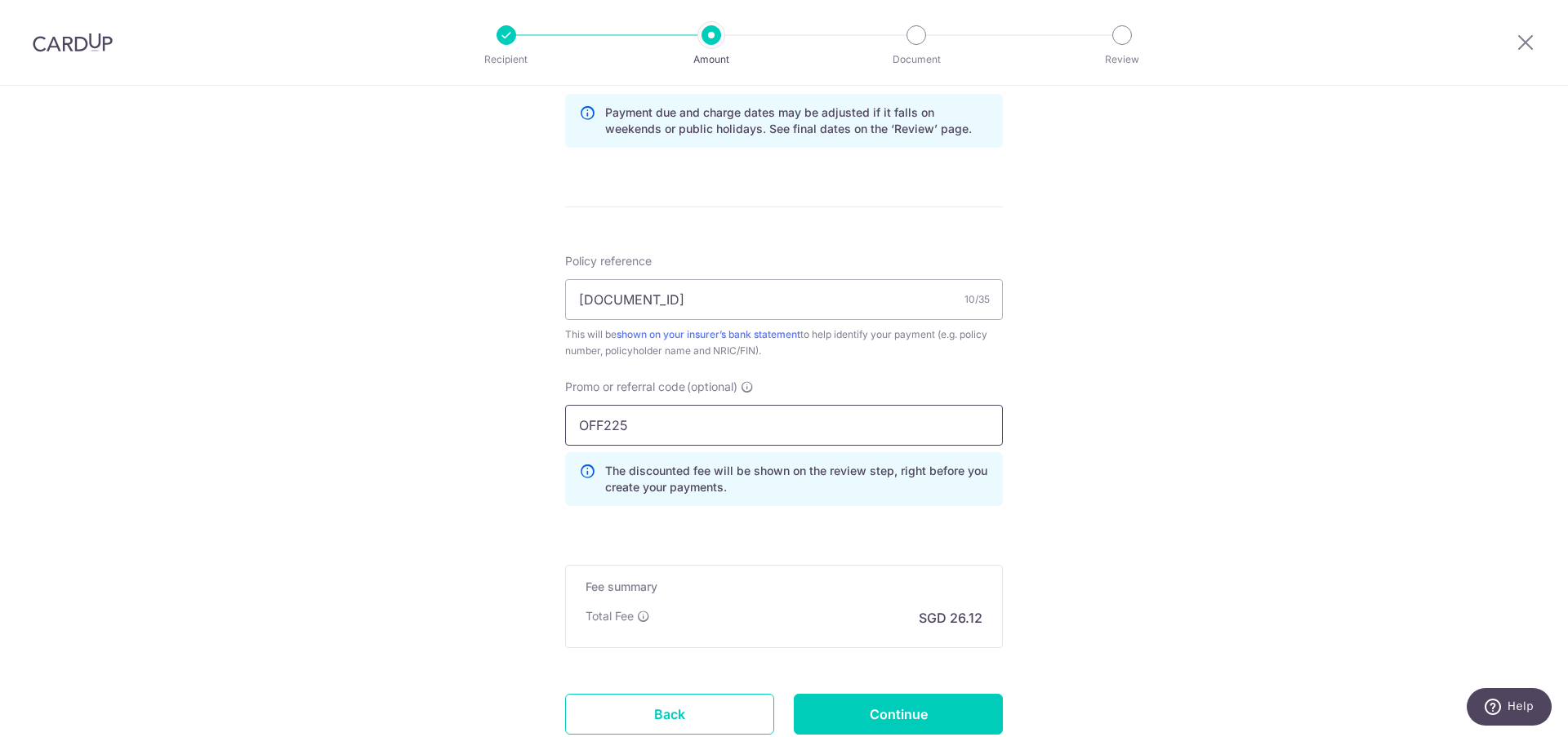 type on "OFF225" 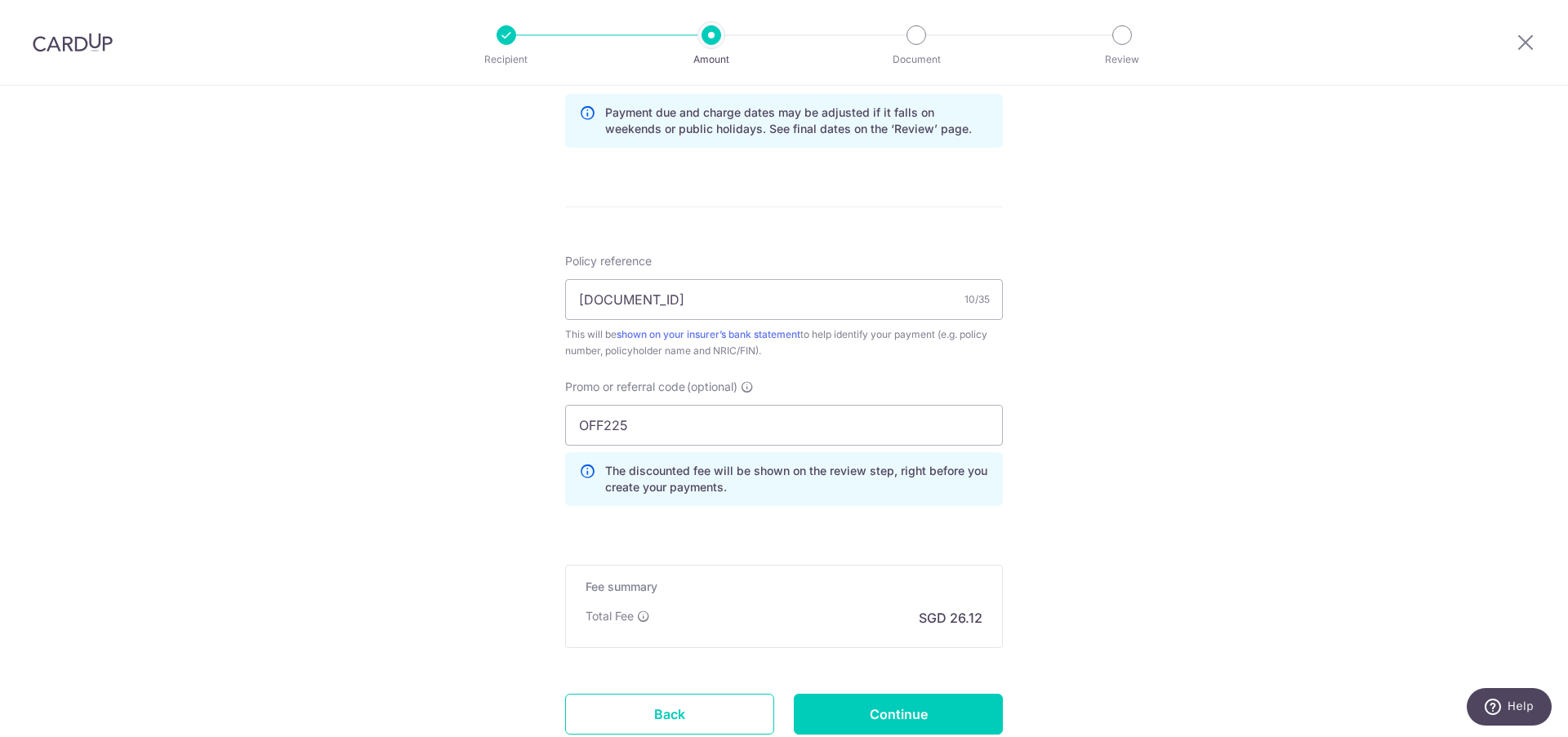 click on "Tell us more about your payment
Enter payment amount
SGD
1,004.50
1004.50
Select Card
**** 3399
Add credit card
Your Cards
**** 5611
**** 3399
Secure 256-bit SSL
Text
New card details
Card
Secure 256-bit SSL" at bounding box center (784, 48) 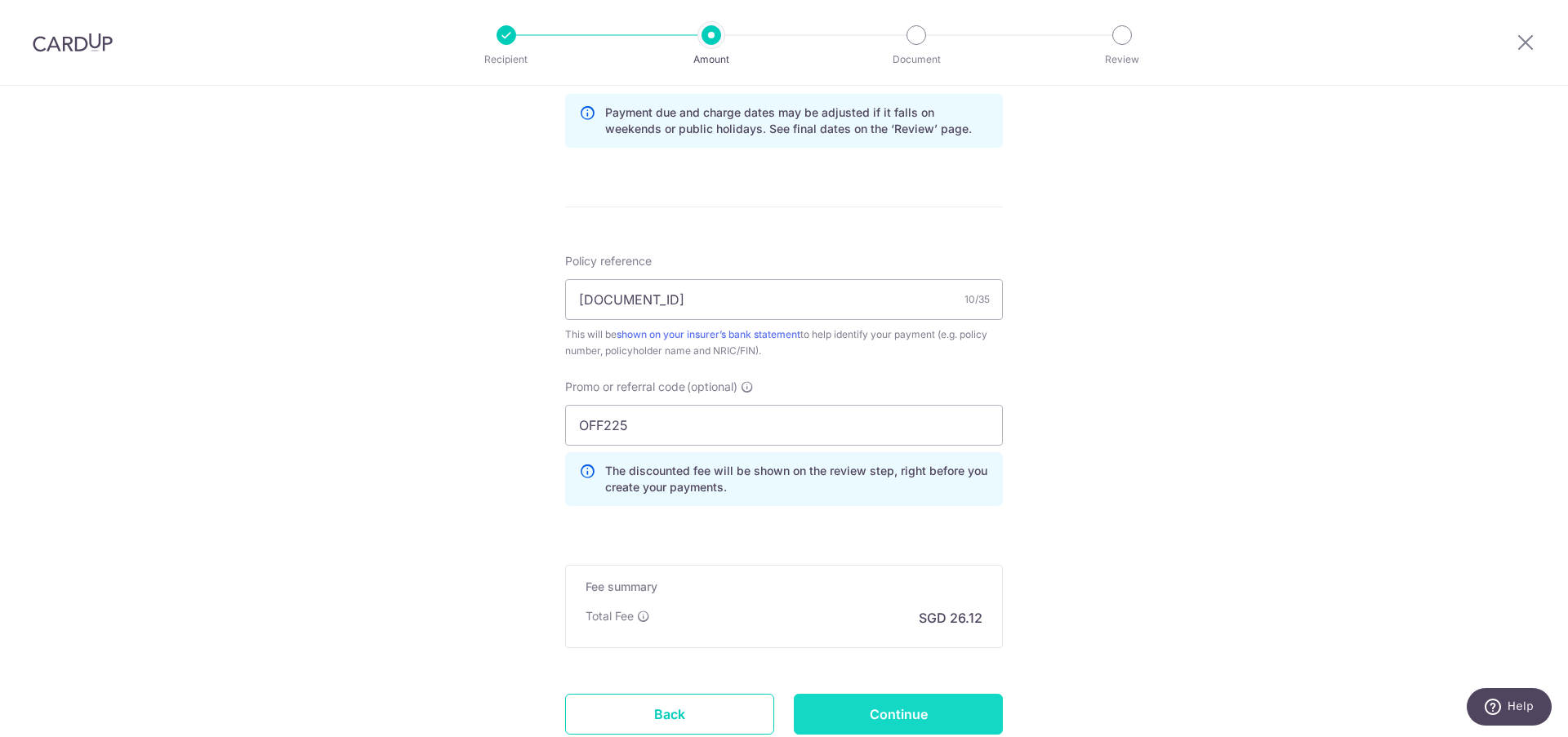 click on "Continue" at bounding box center (898, 714) 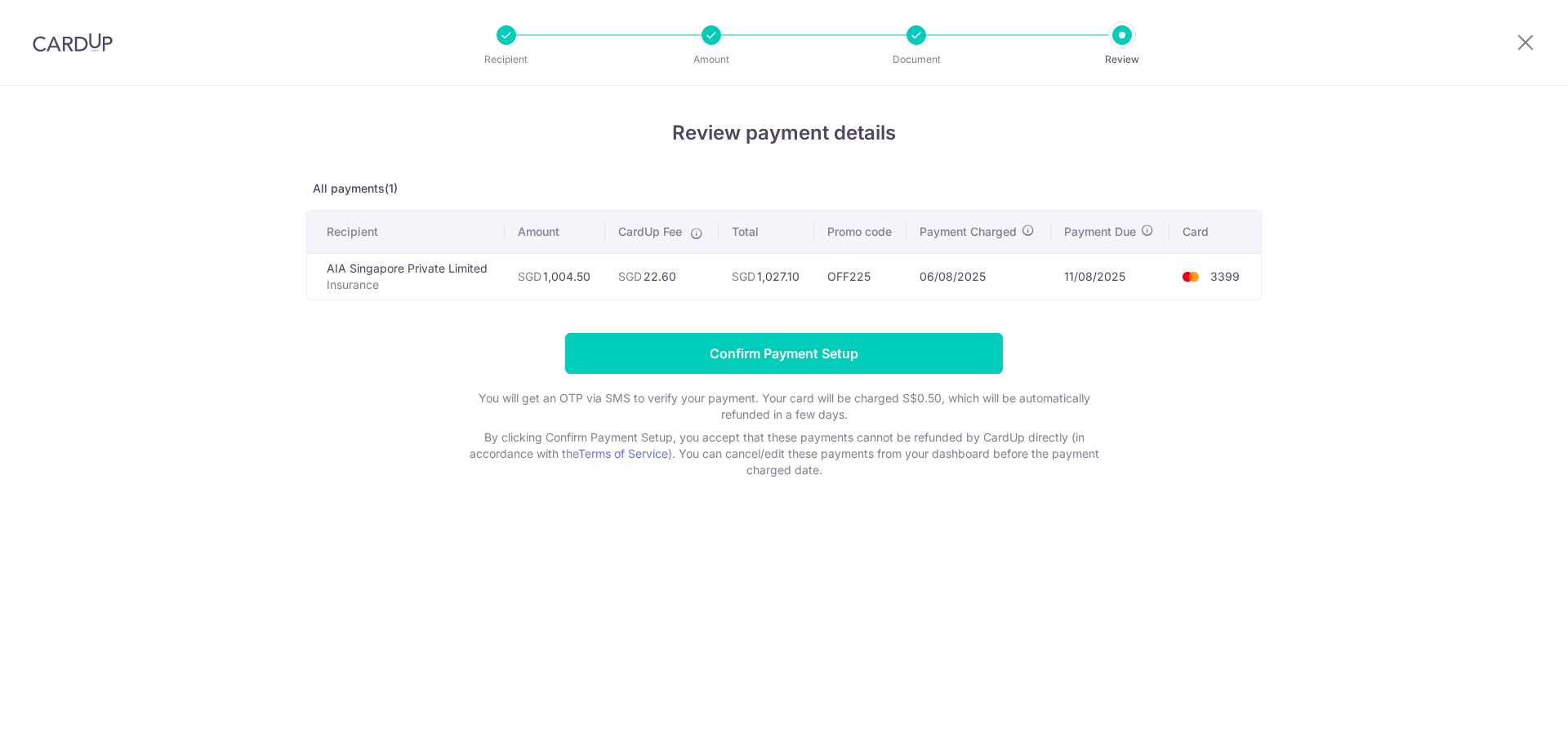 scroll, scrollTop: 0, scrollLeft: 0, axis: both 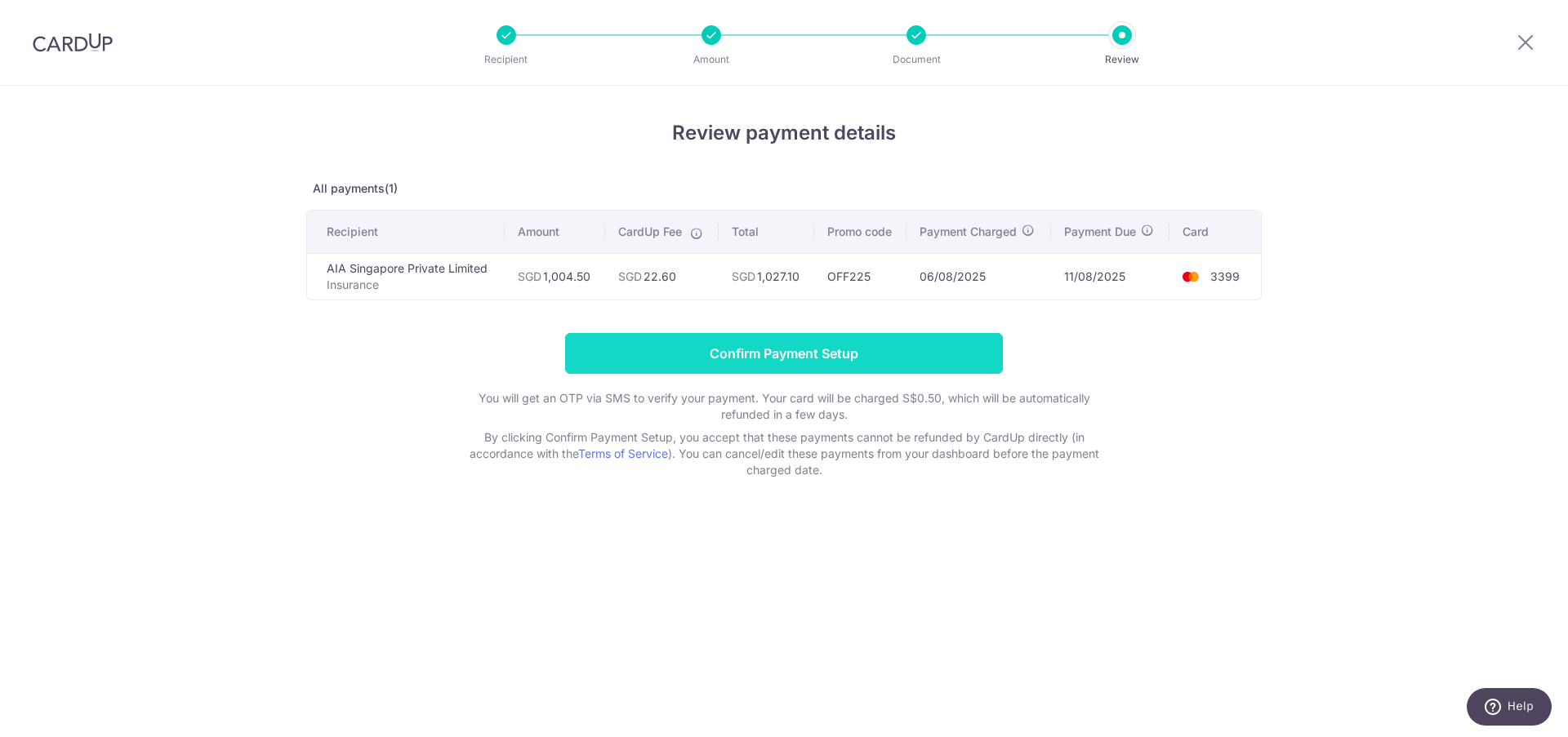 click on "Confirm Payment Setup" at bounding box center [784, 353] 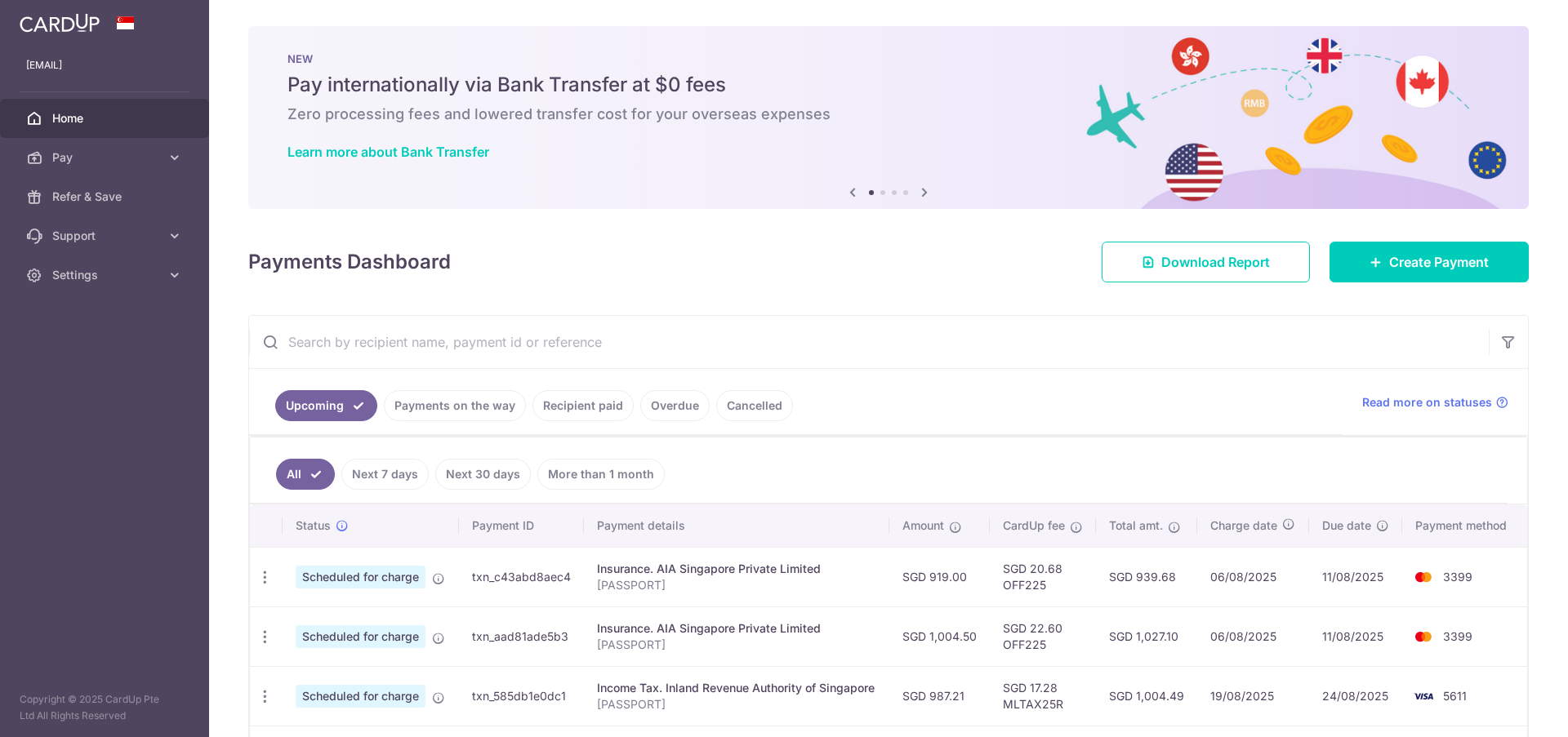 scroll, scrollTop: 0, scrollLeft: 0, axis: both 